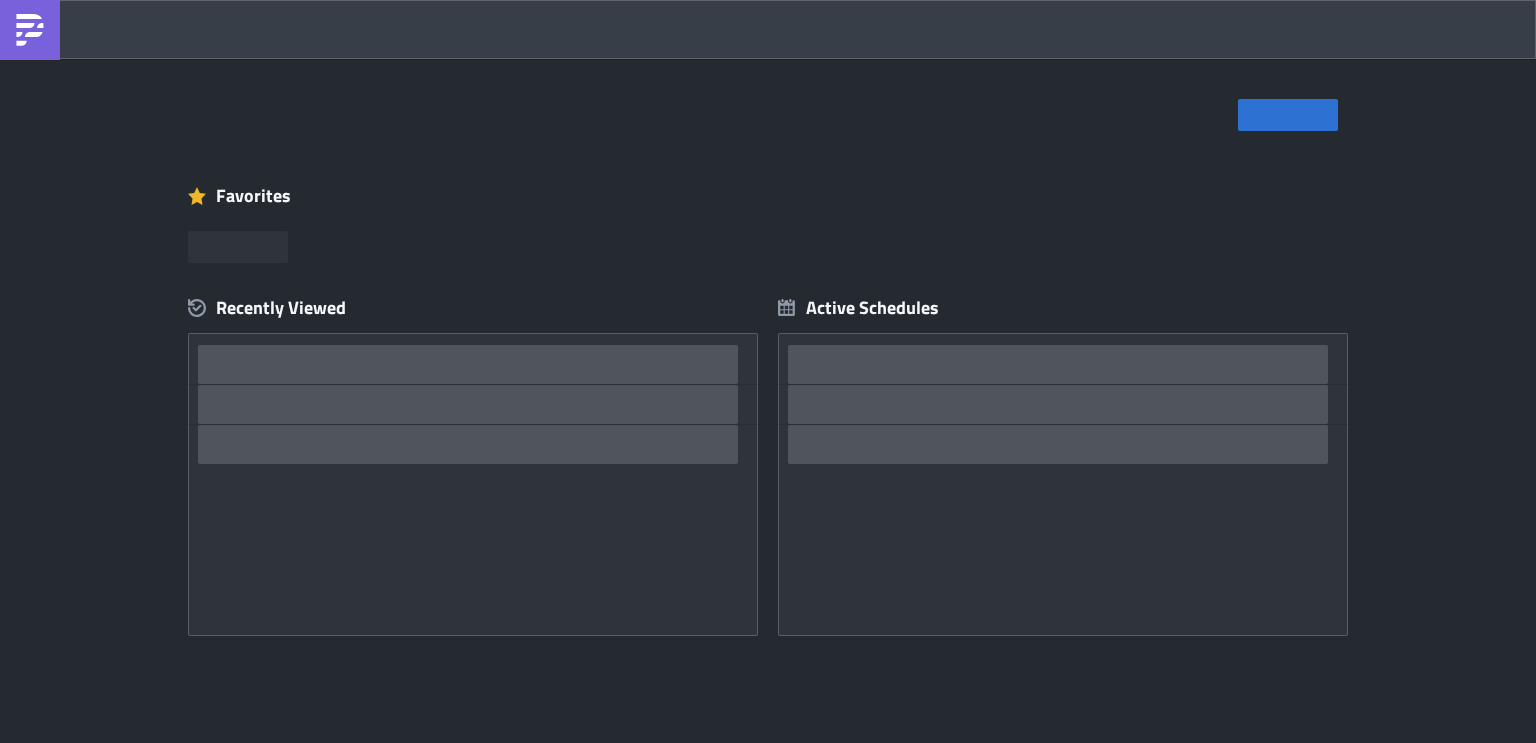 scroll, scrollTop: 0, scrollLeft: 0, axis: both 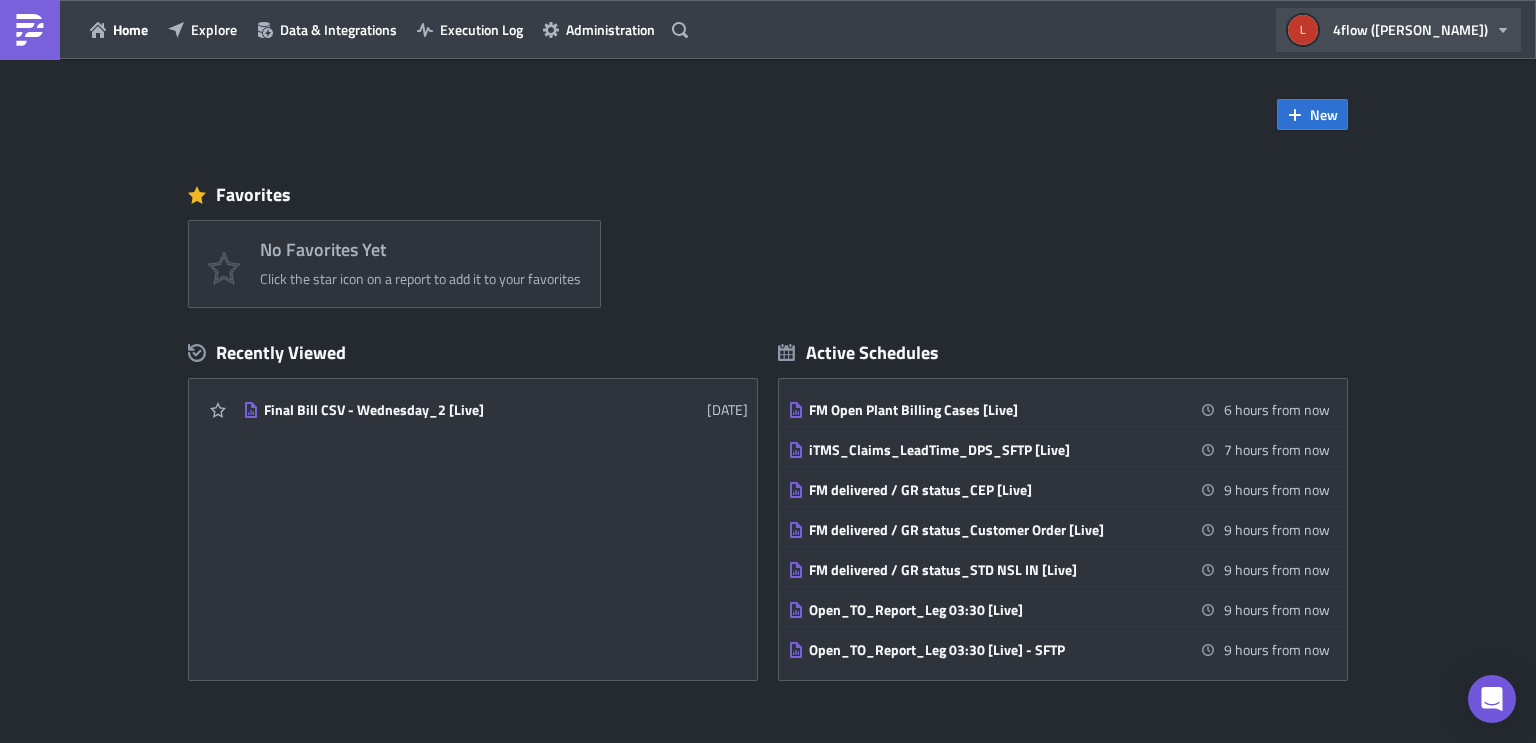click on "4flow ([PERSON_NAME])" at bounding box center (1410, 29) 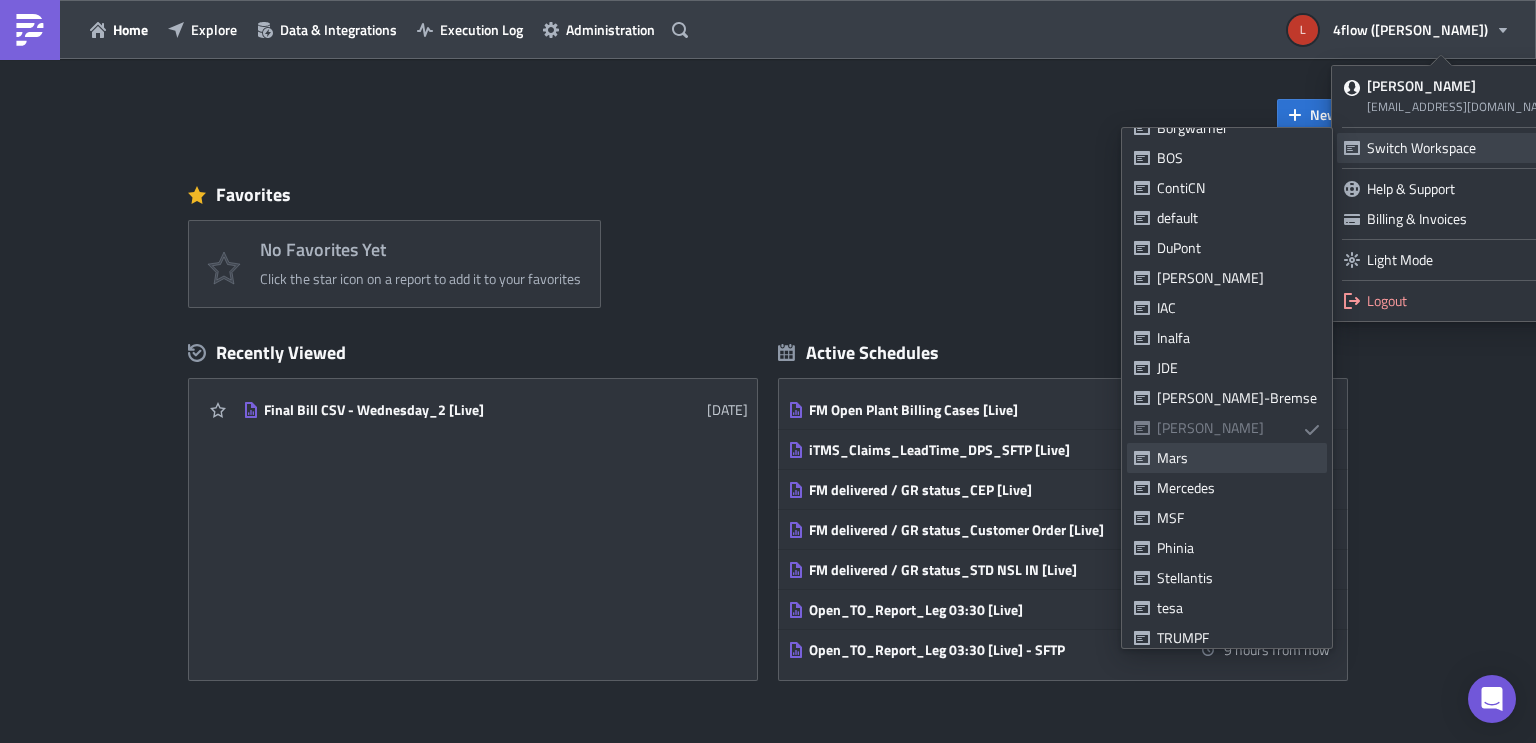 scroll, scrollTop: 240, scrollLeft: 0, axis: vertical 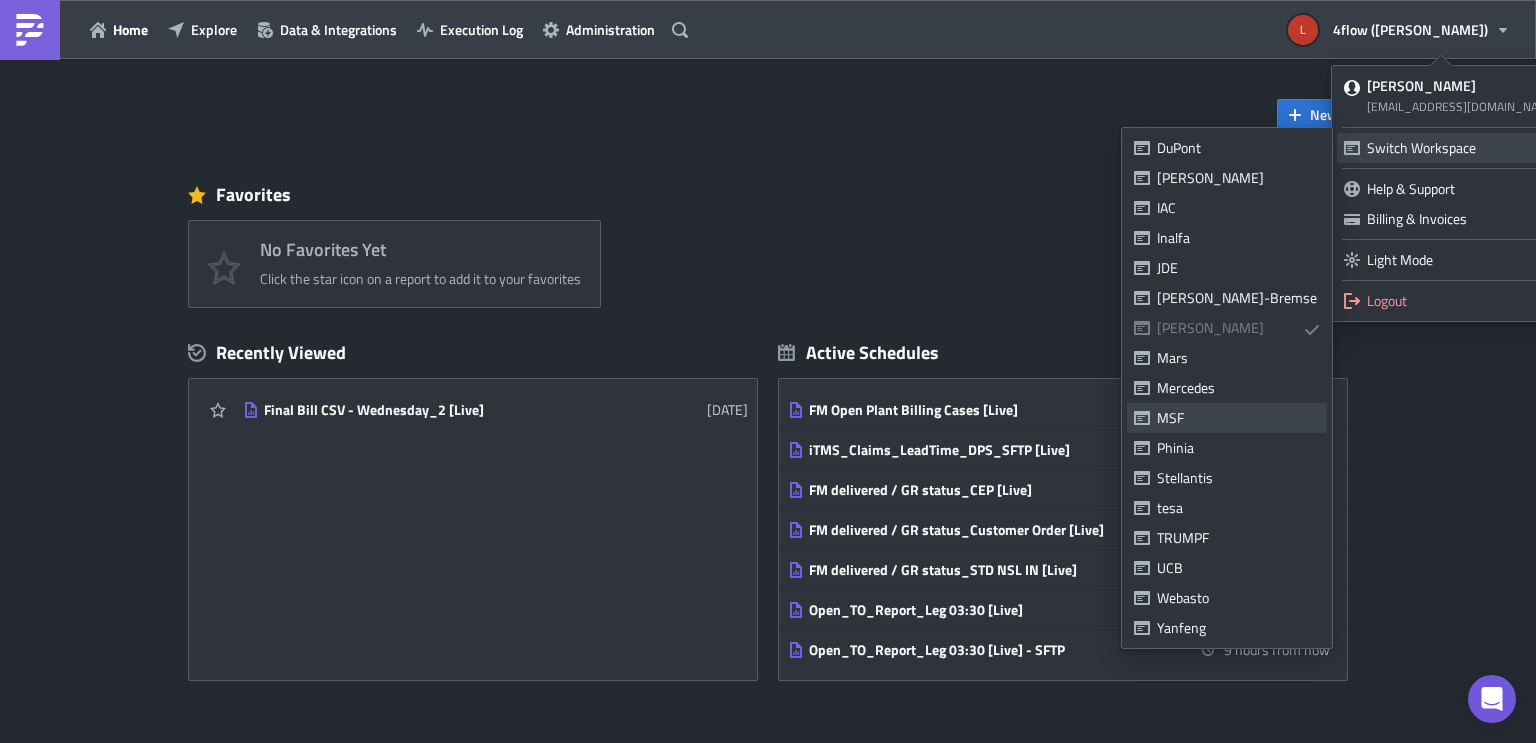 click on "MSF" at bounding box center (1238, 418) 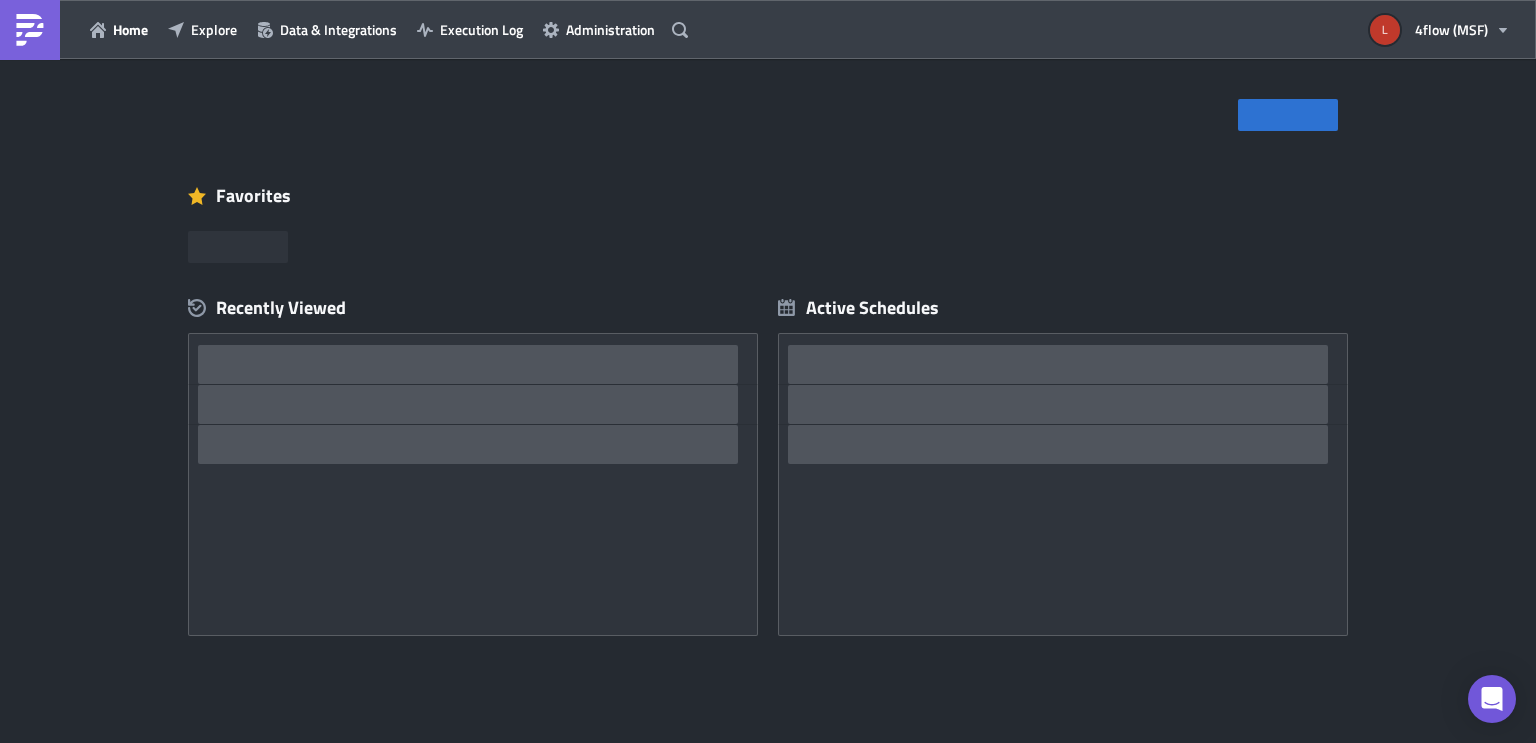 scroll, scrollTop: 0, scrollLeft: 0, axis: both 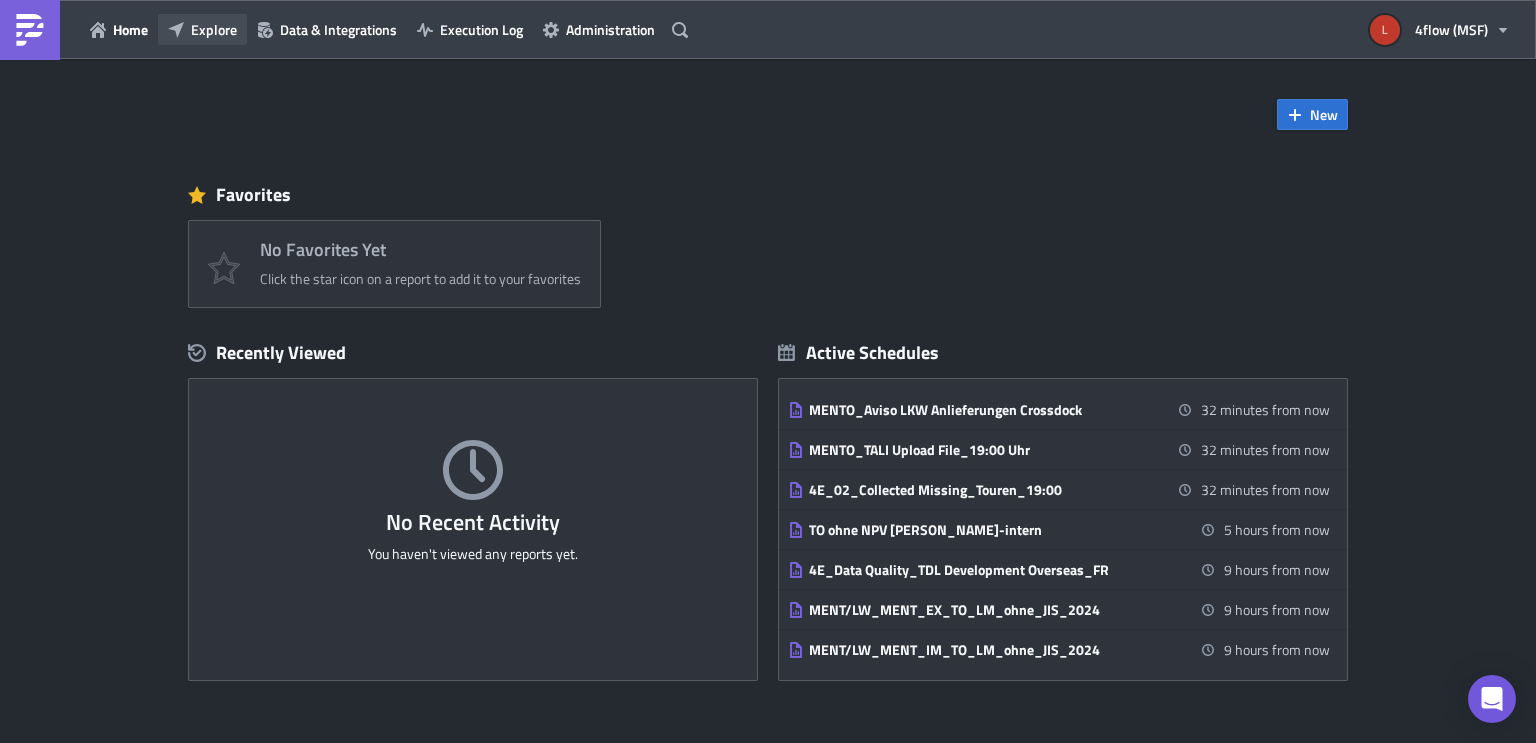 click on "Explore" at bounding box center (214, 29) 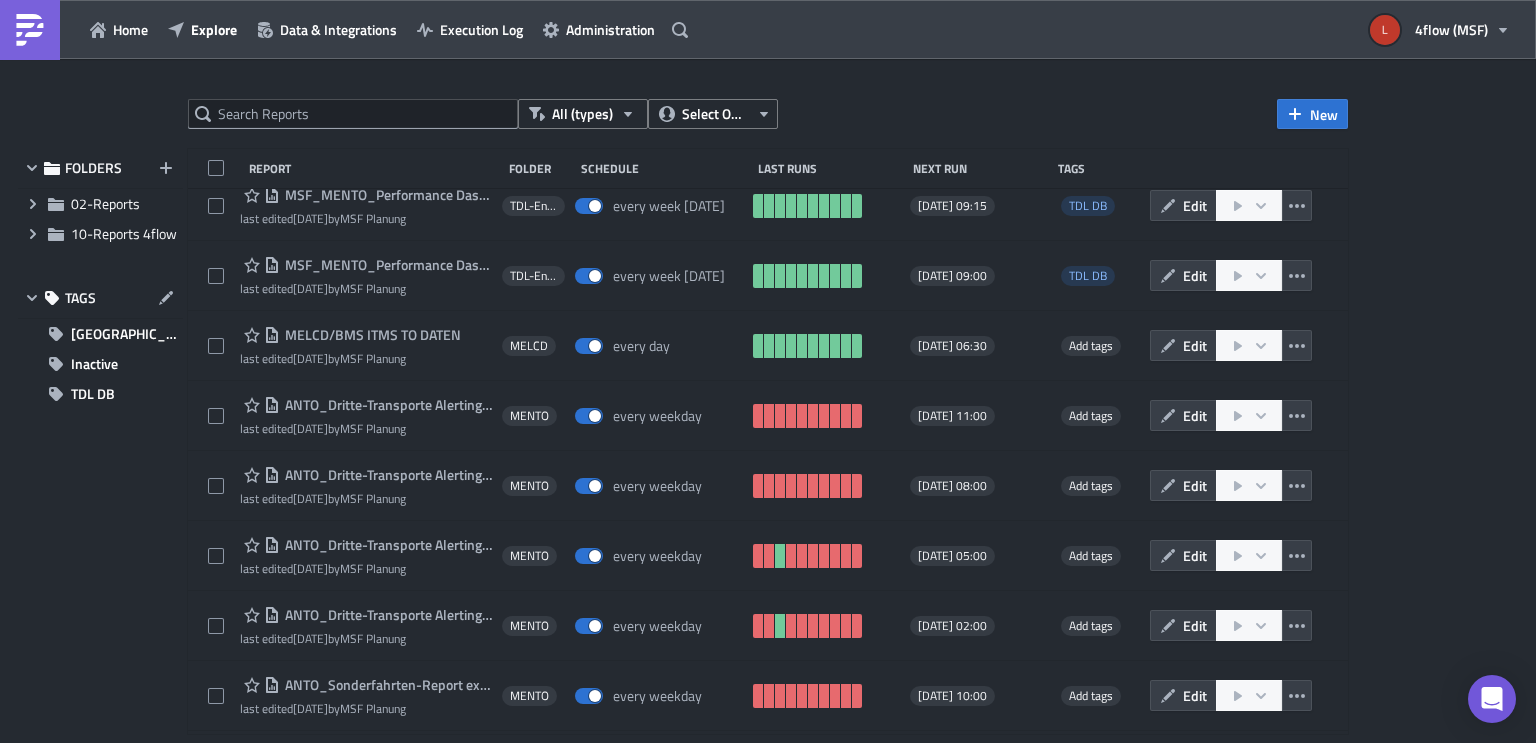 scroll, scrollTop: 480, scrollLeft: 0, axis: vertical 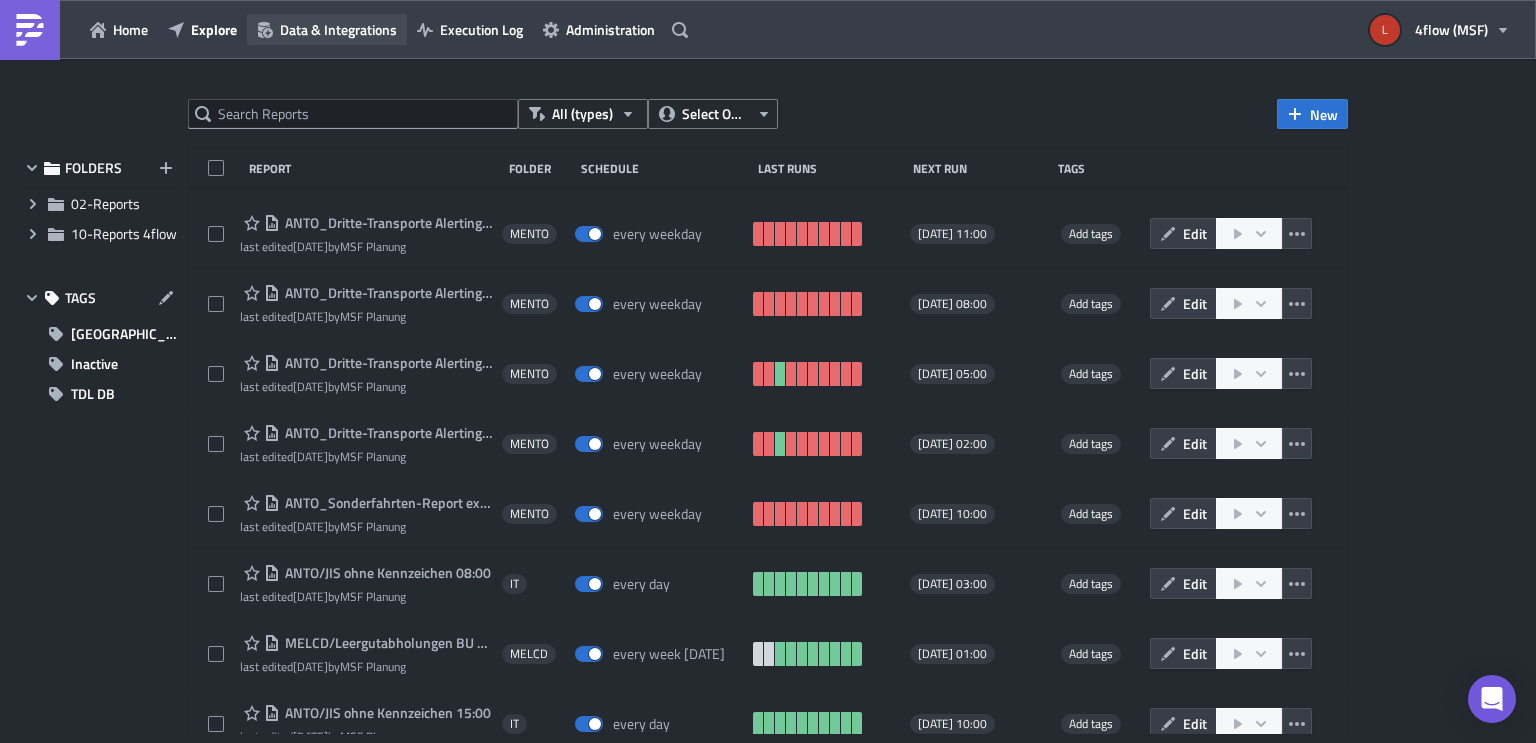 click on "Data & Integrations" at bounding box center [338, 29] 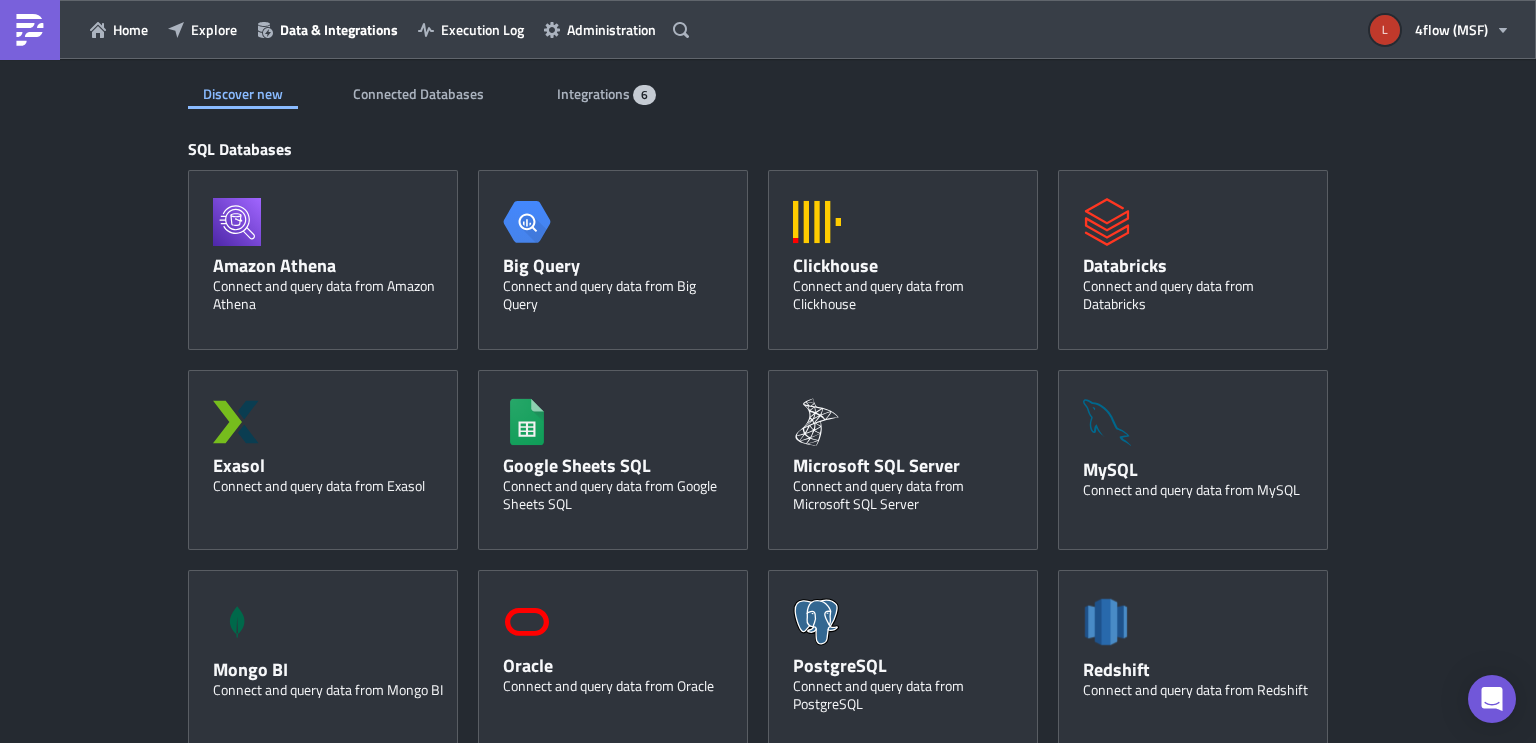 drag, startPoint x: 729, startPoint y: 100, endPoint x: 663, endPoint y: 98, distance: 66.0303 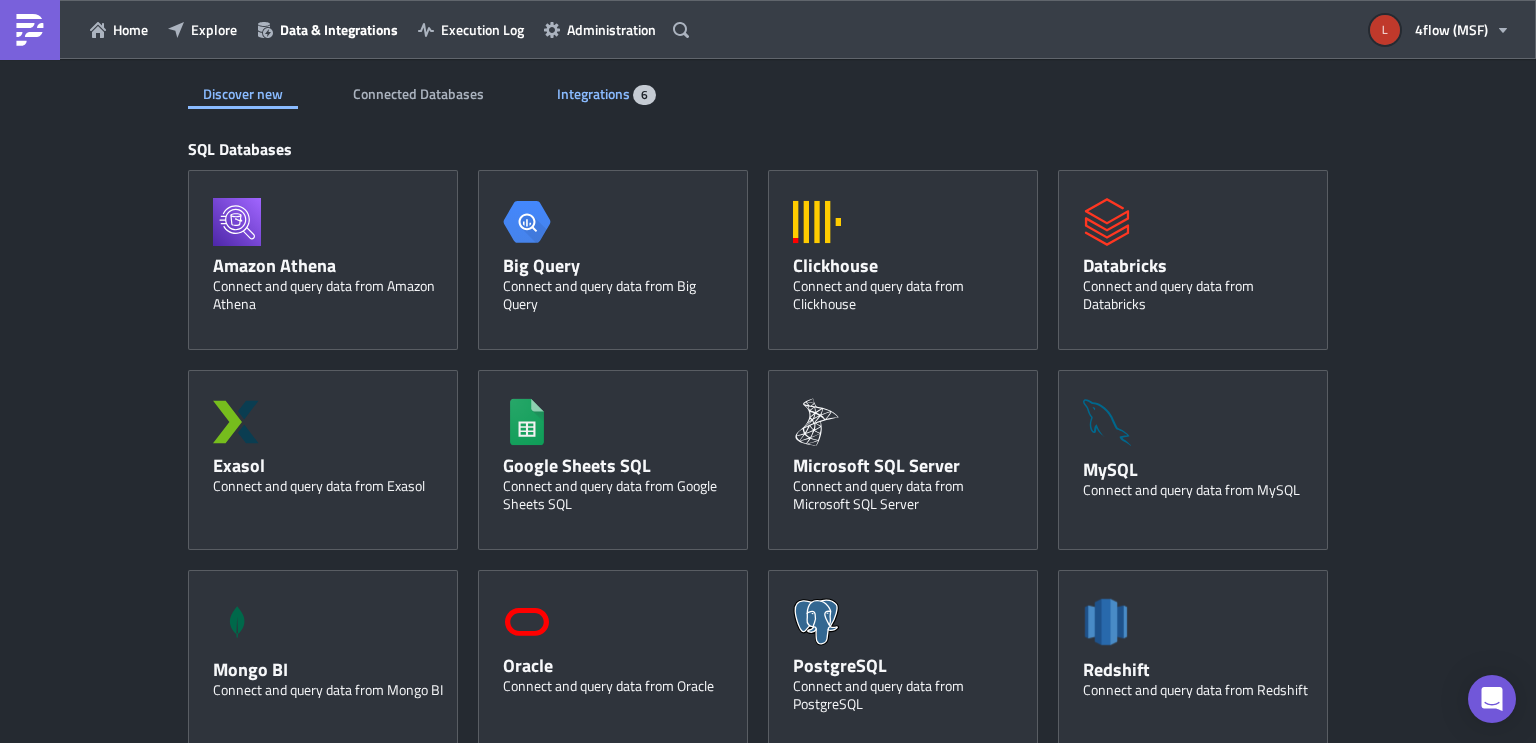 click on "Integrations" at bounding box center (595, 93) 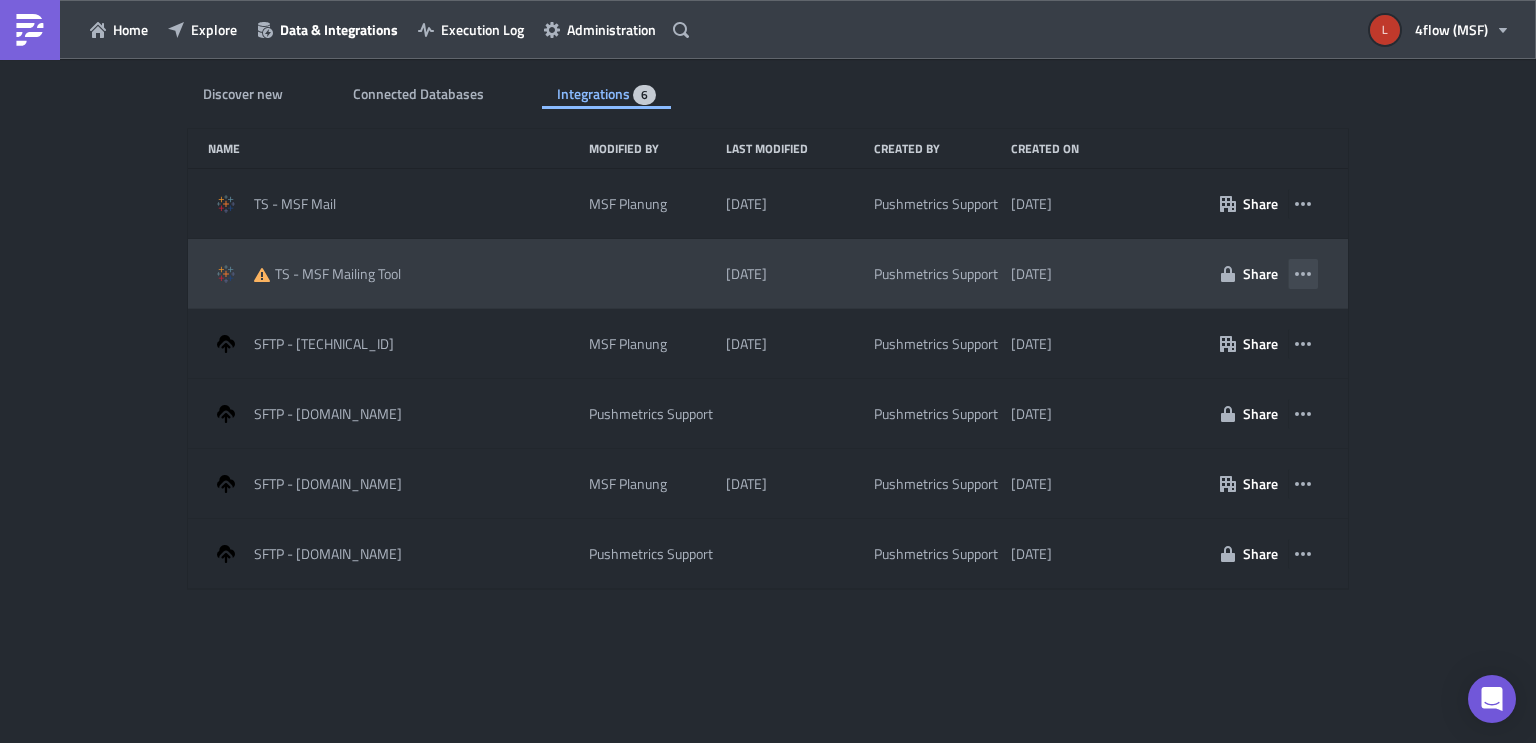 click 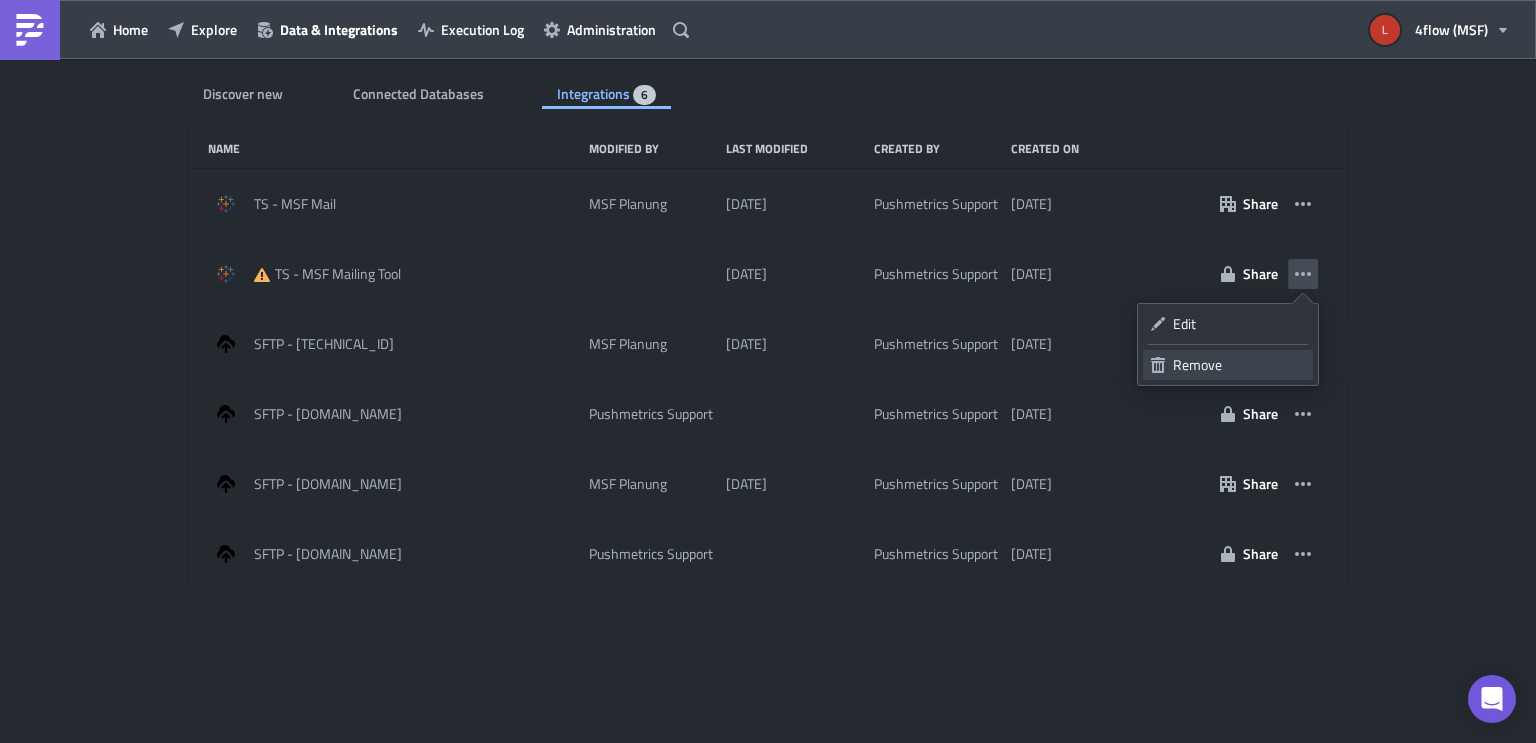 click on "Remove" at bounding box center [1239, 365] 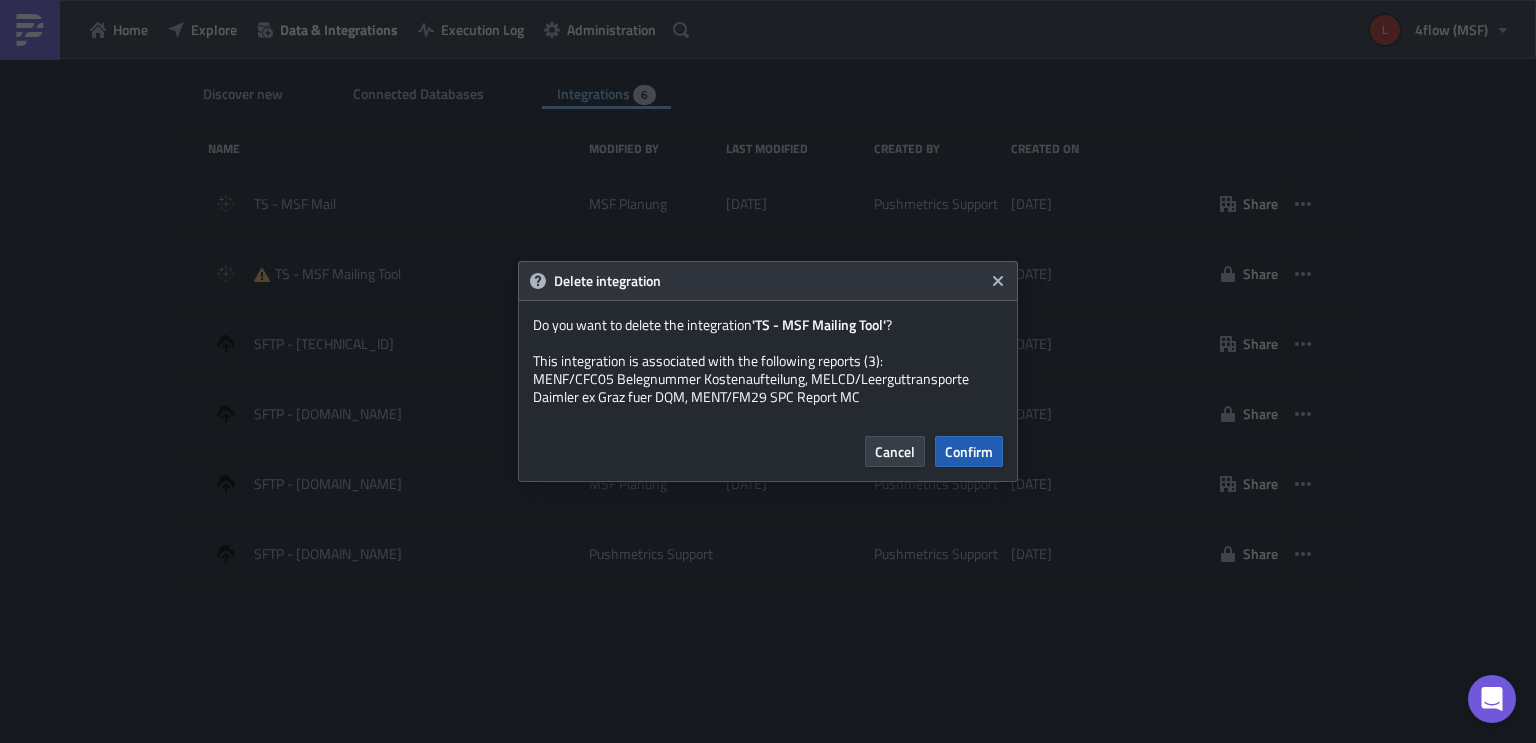 click on "Confirm" at bounding box center [969, 451] 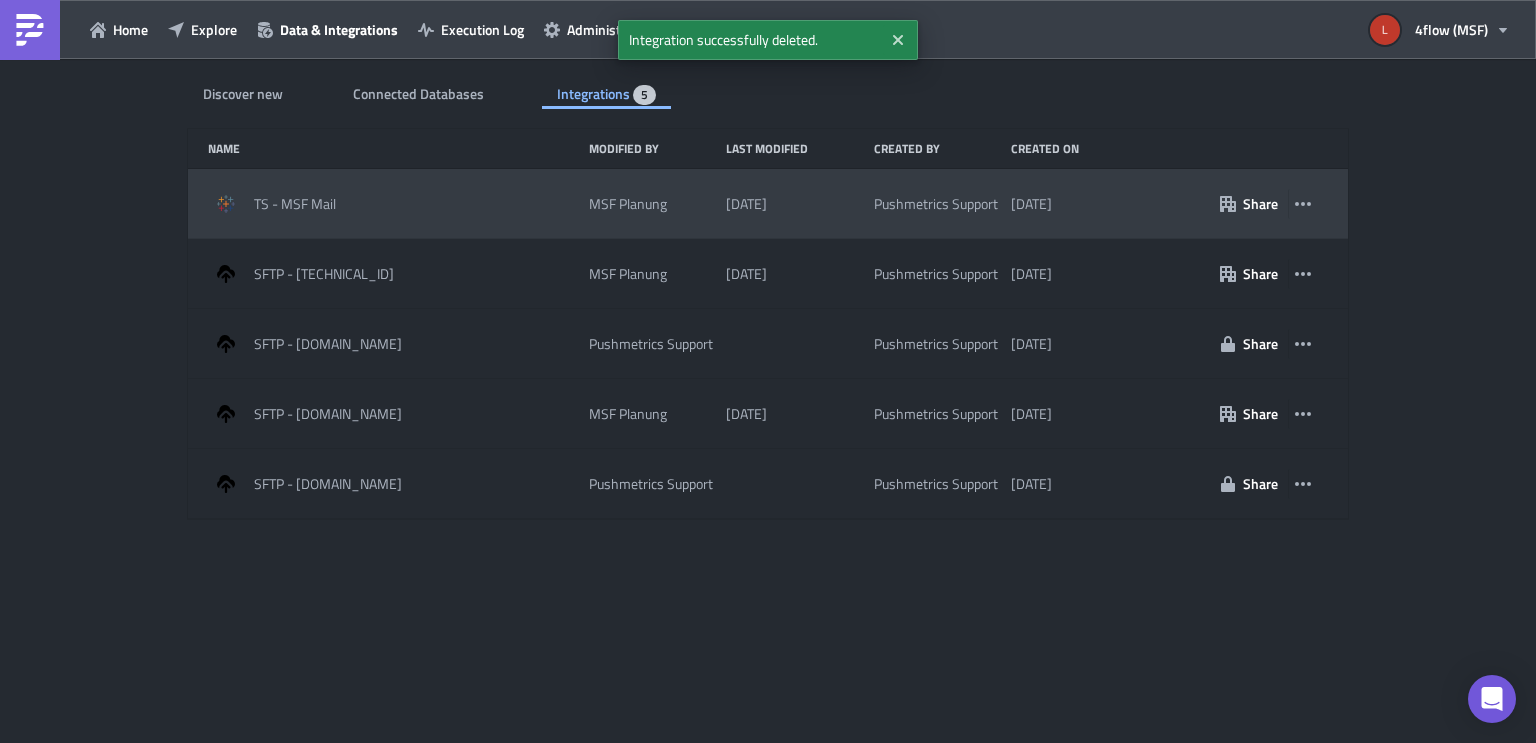 click on "TS - MSF Mail" at bounding box center [295, 204] 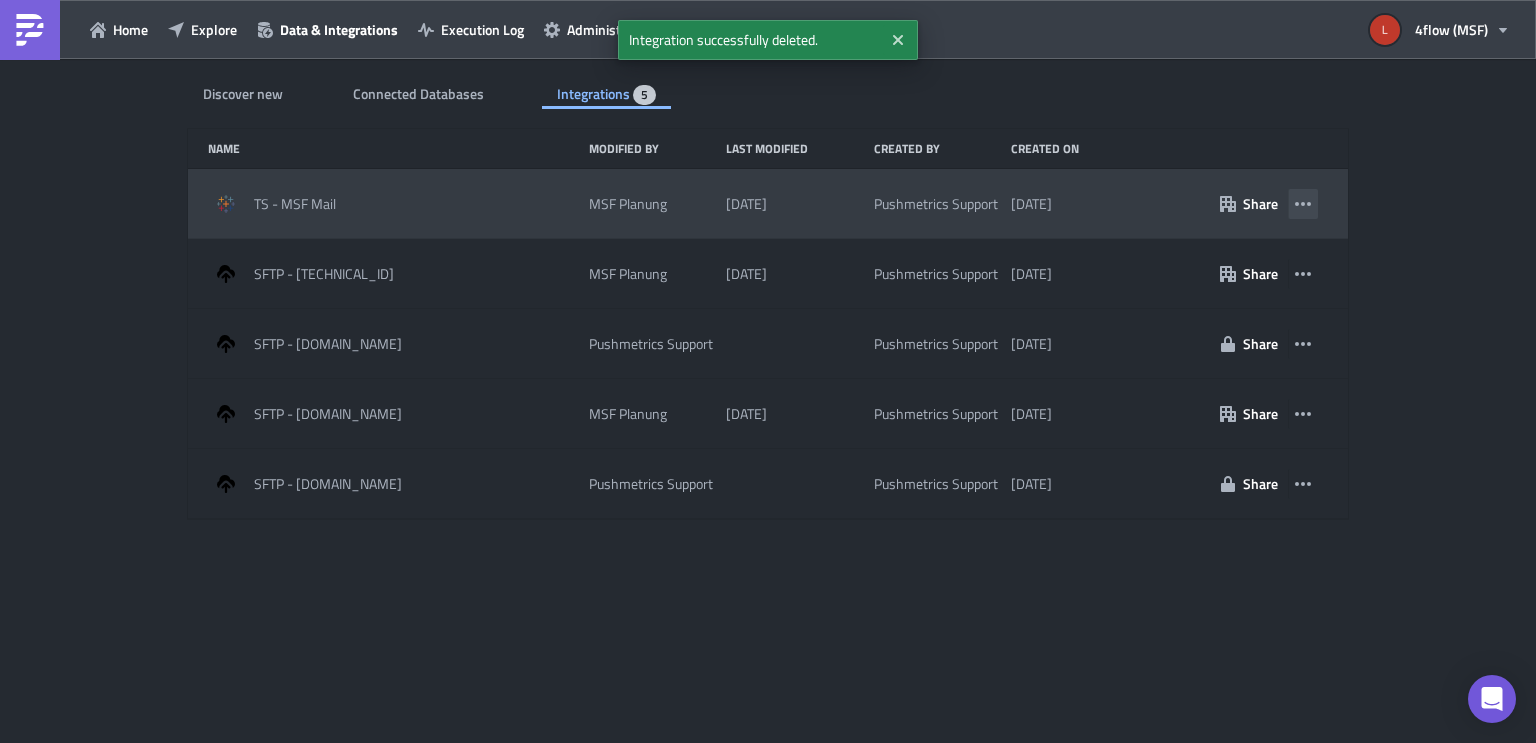 click at bounding box center [1303, 204] 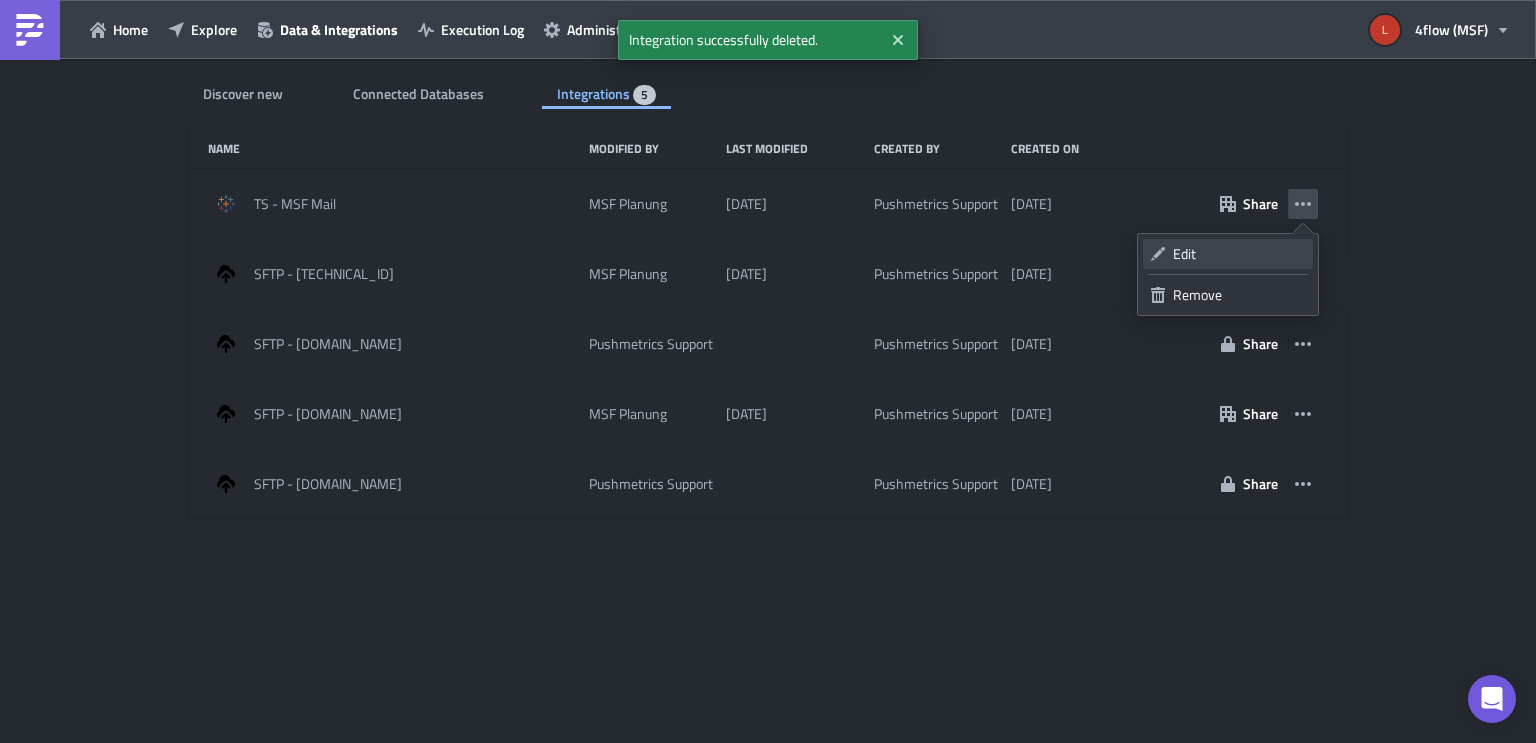 click on "Edit" at bounding box center (1239, 254) 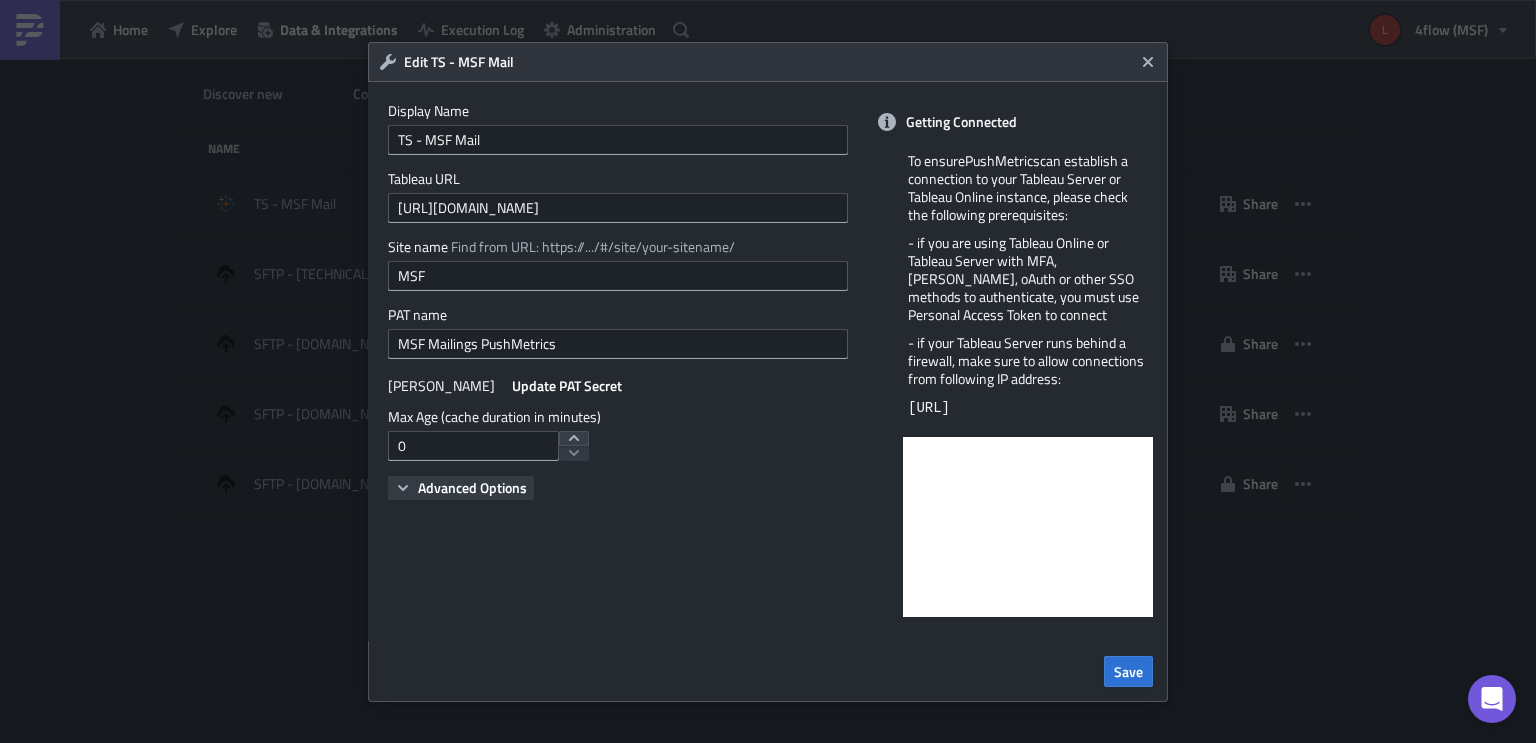 click on "Advanced Options" at bounding box center (472, 487) 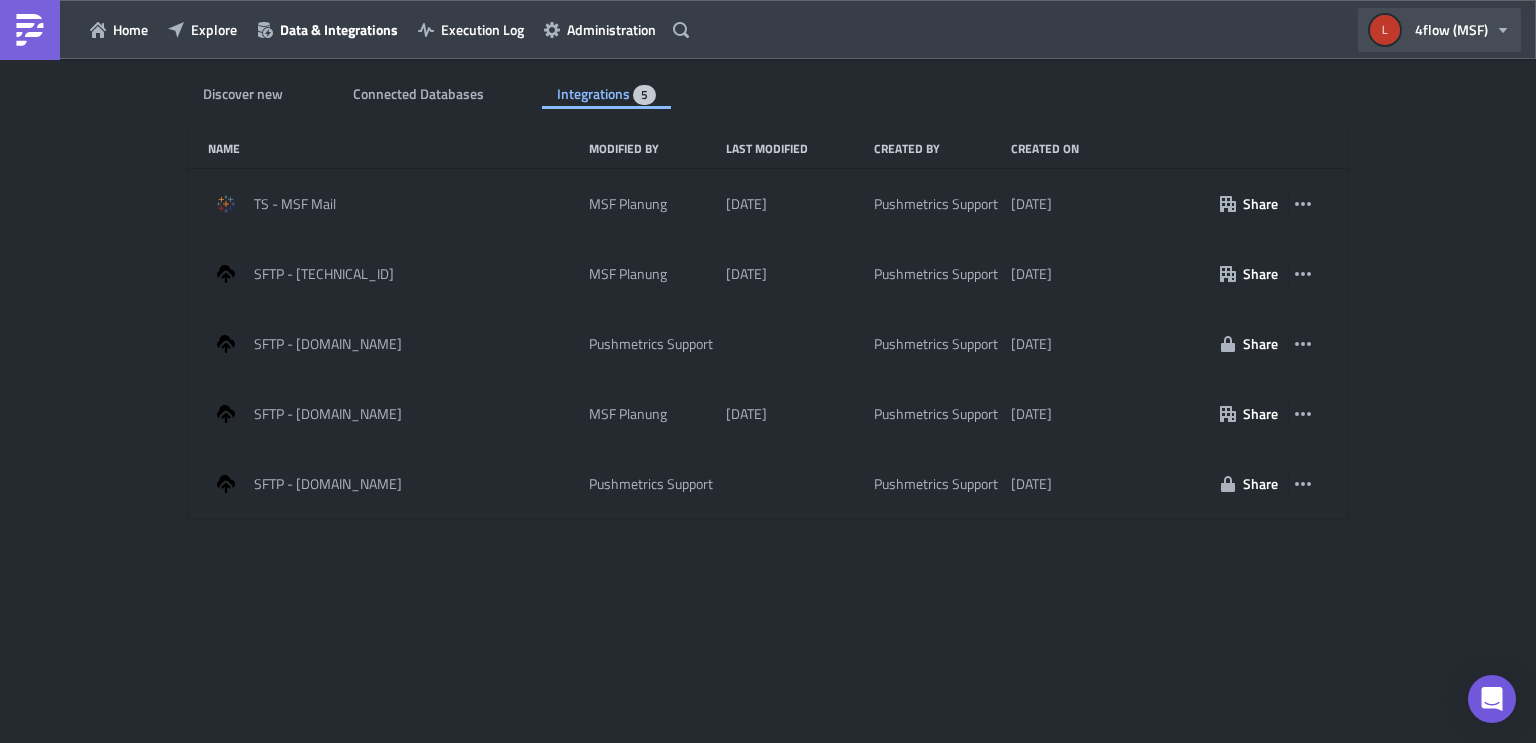 click on "4flow (MSF)" at bounding box center (1451, 29) 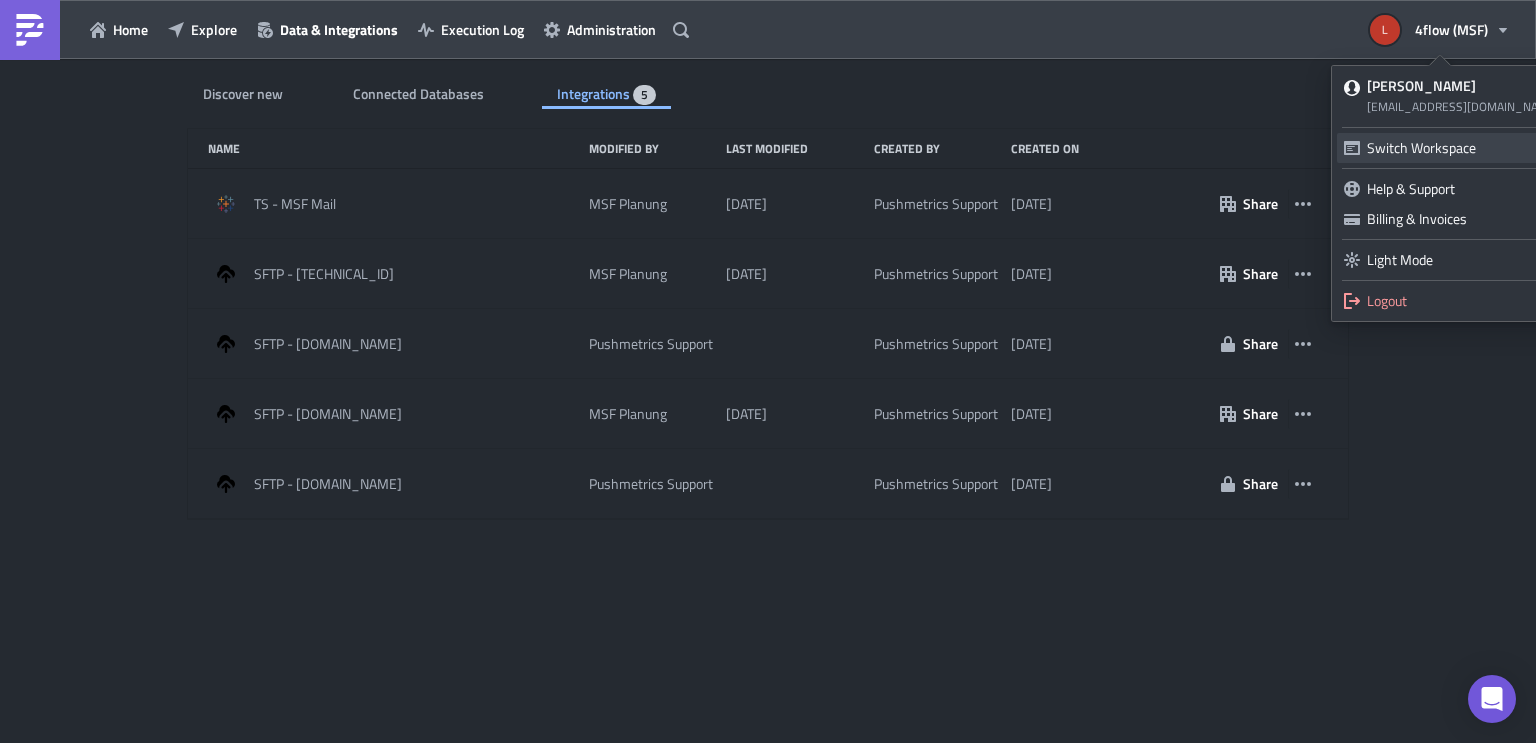 click on "Switch Workspace" at bounding box center [1451, 148] 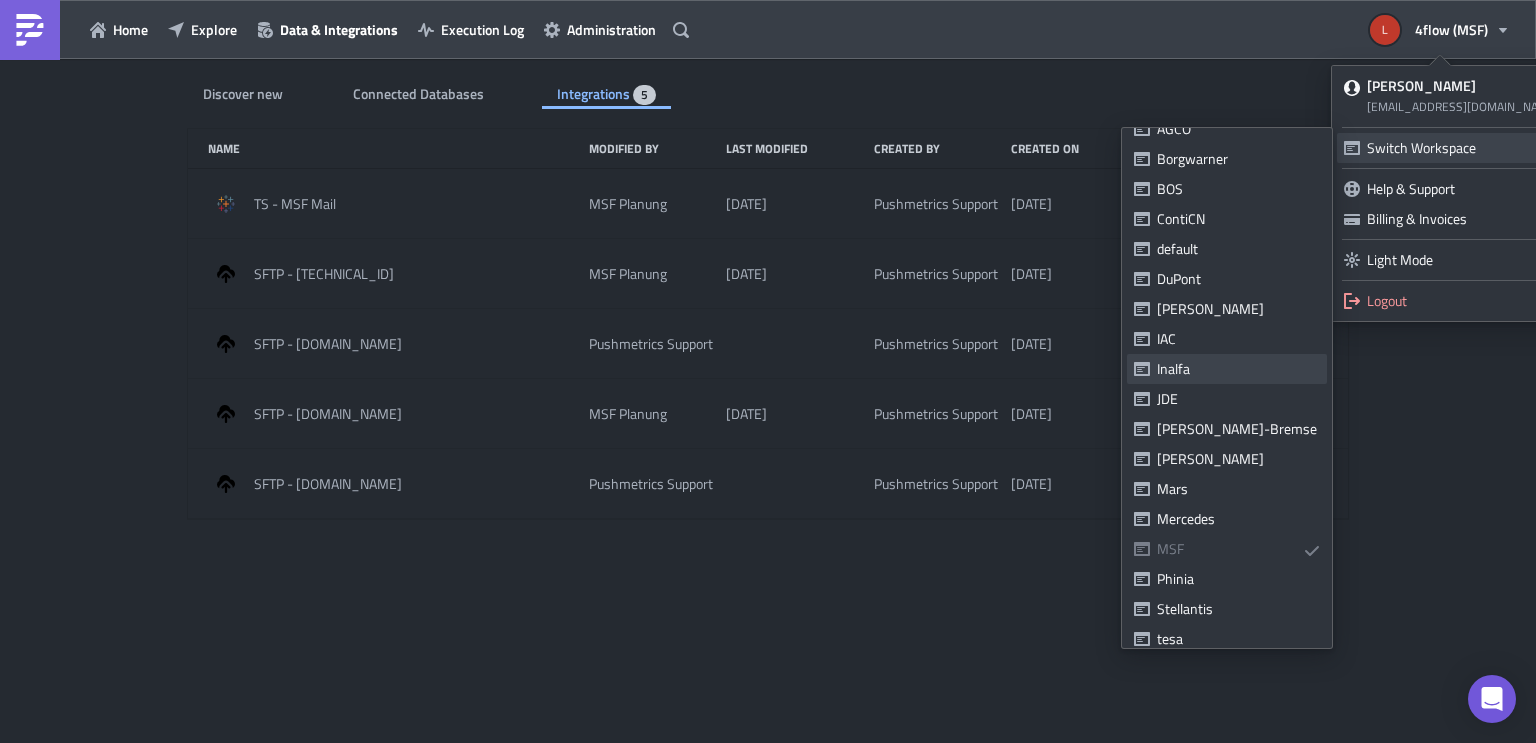 scroll, scrollTop: 160, scrollLeft: 0, axis: vertical 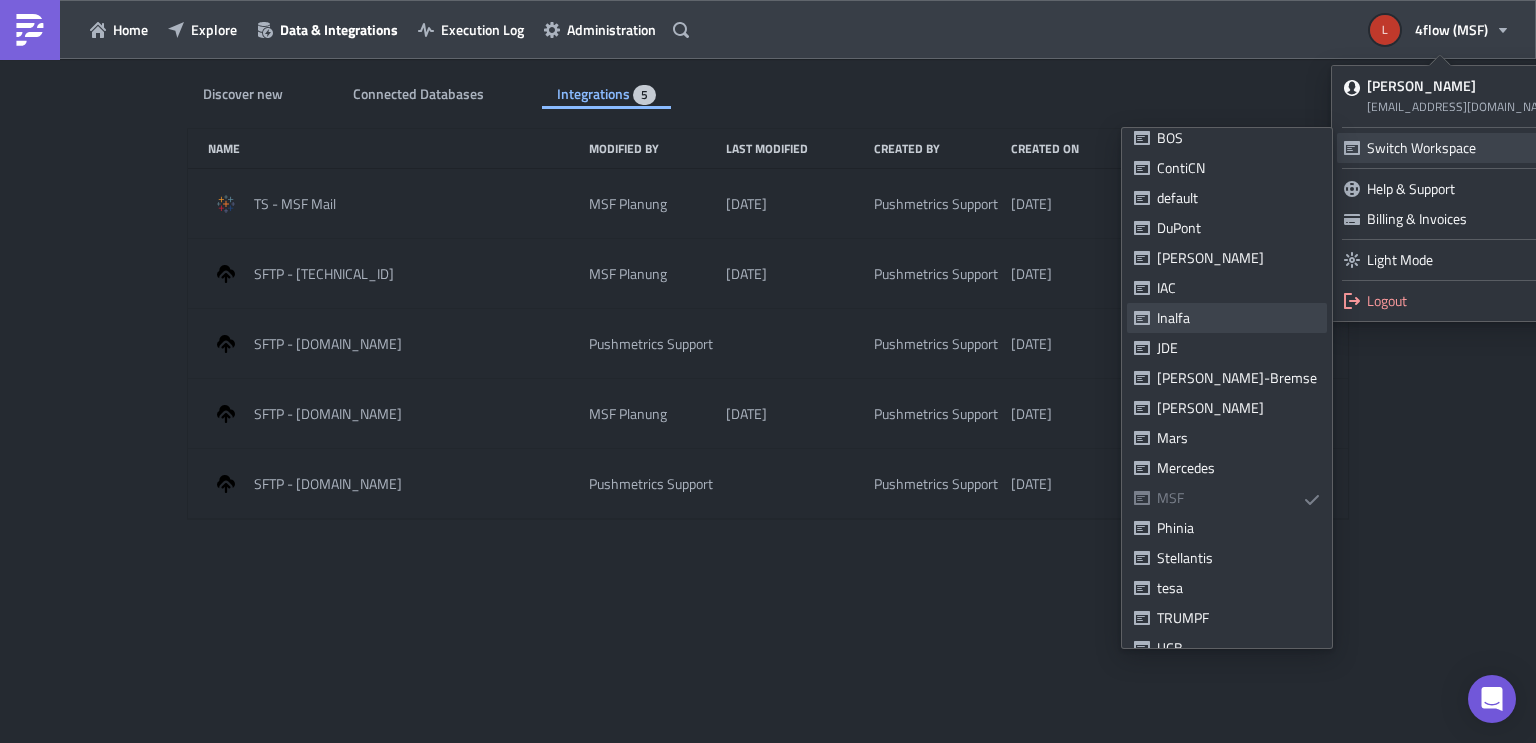 click on "Inalfa" at bounding box center [1238, 318] 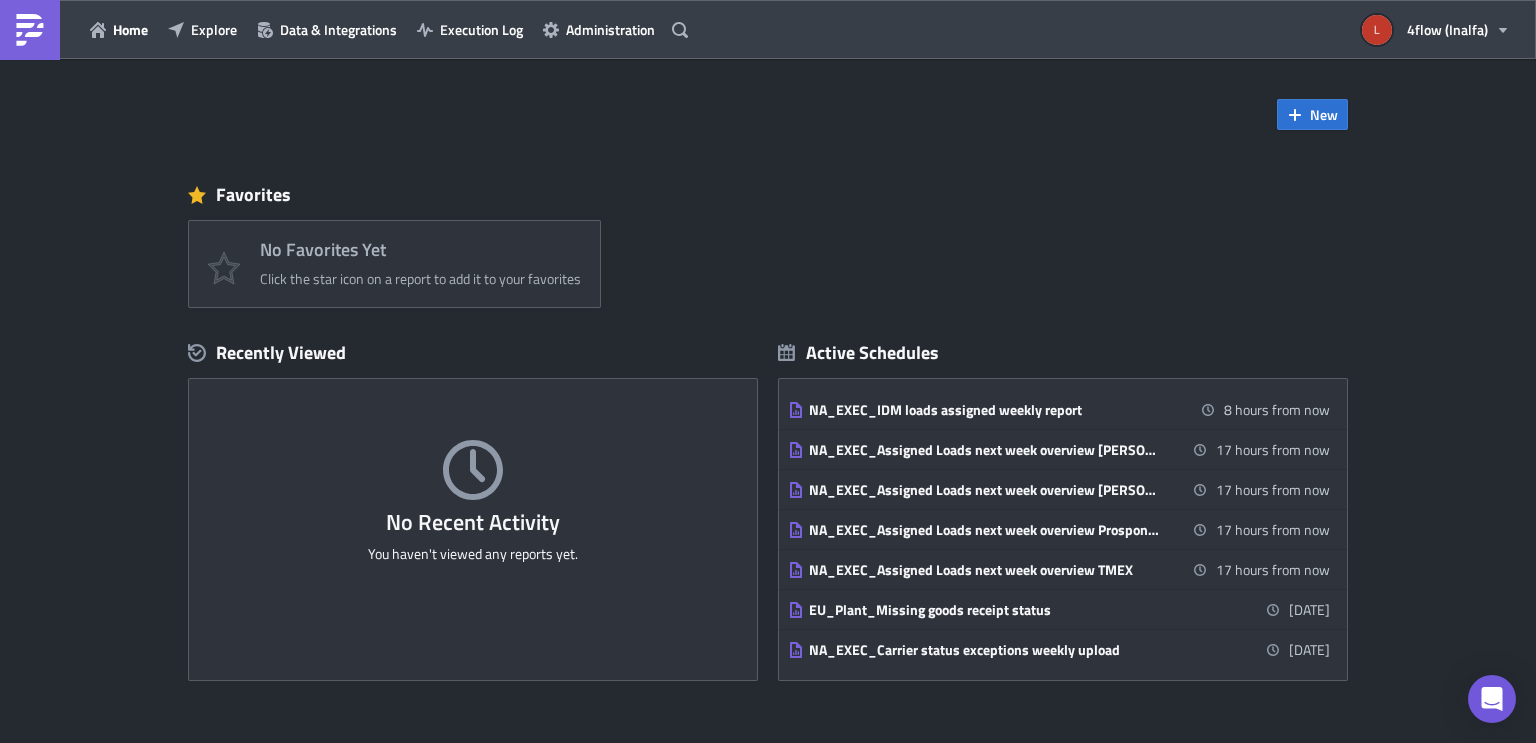 scroll, scrollTop: 0, scrollLeft: 0, axis: both 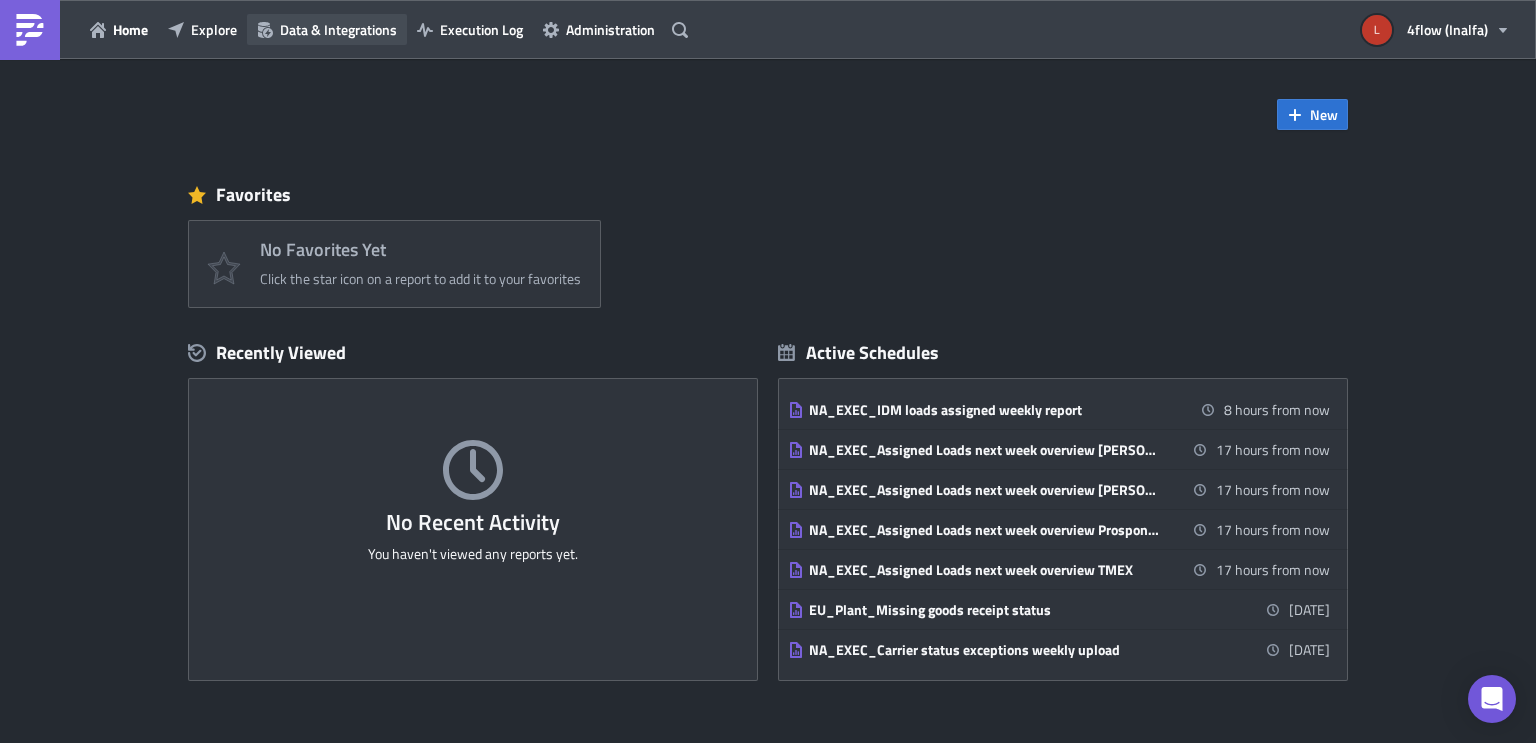 click on "Data & Integrations" at bounding box center (338, 29) 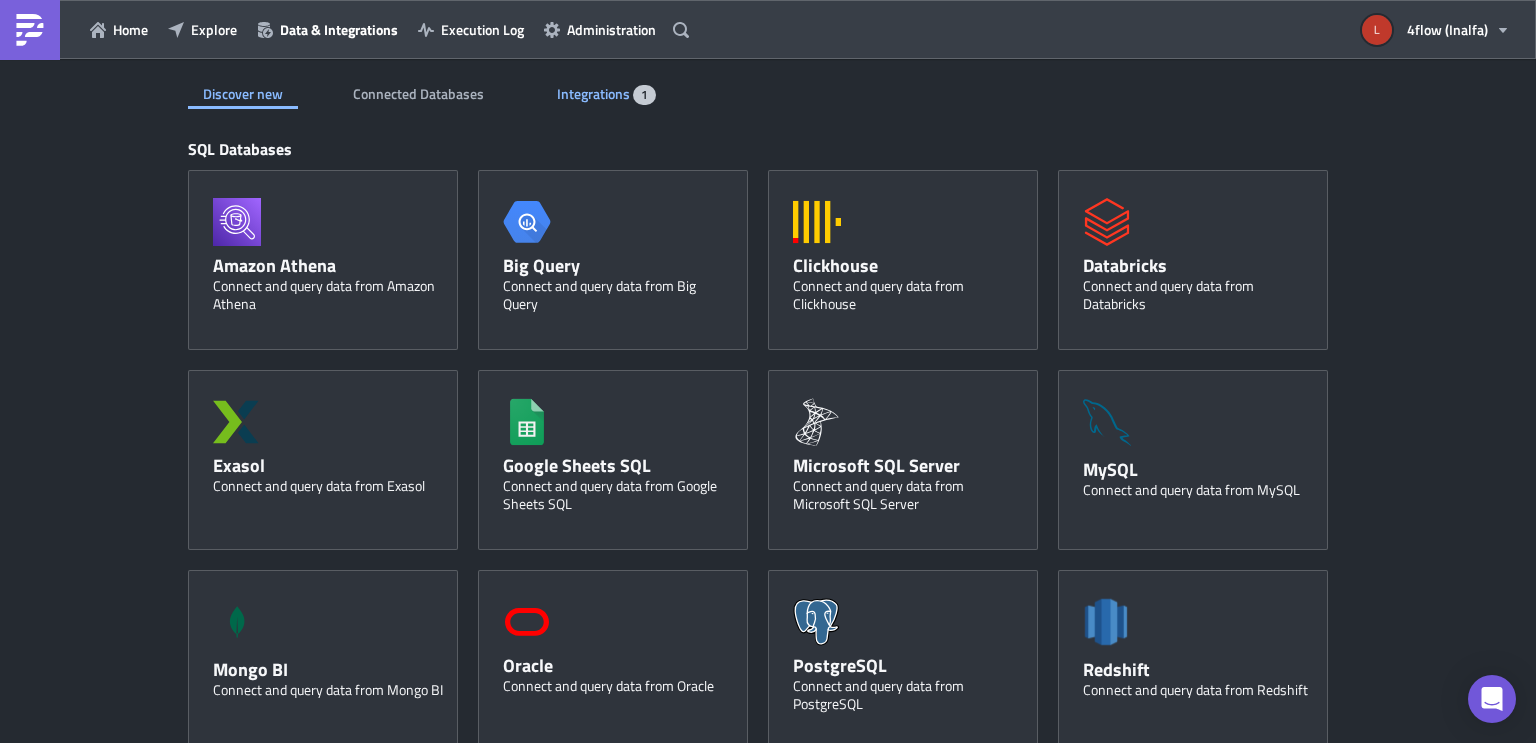 click on "Integrations" at bounding box center (595, 93) 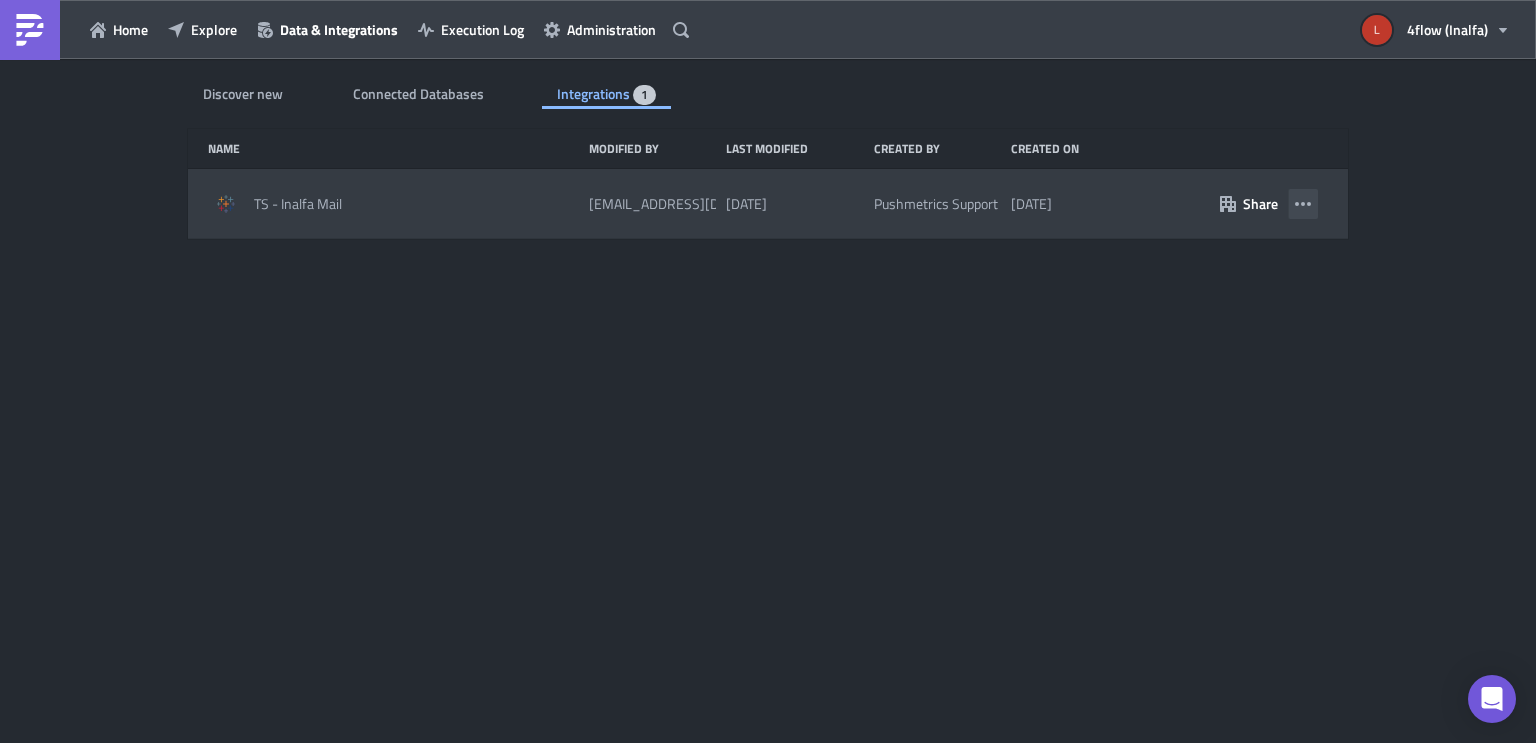click 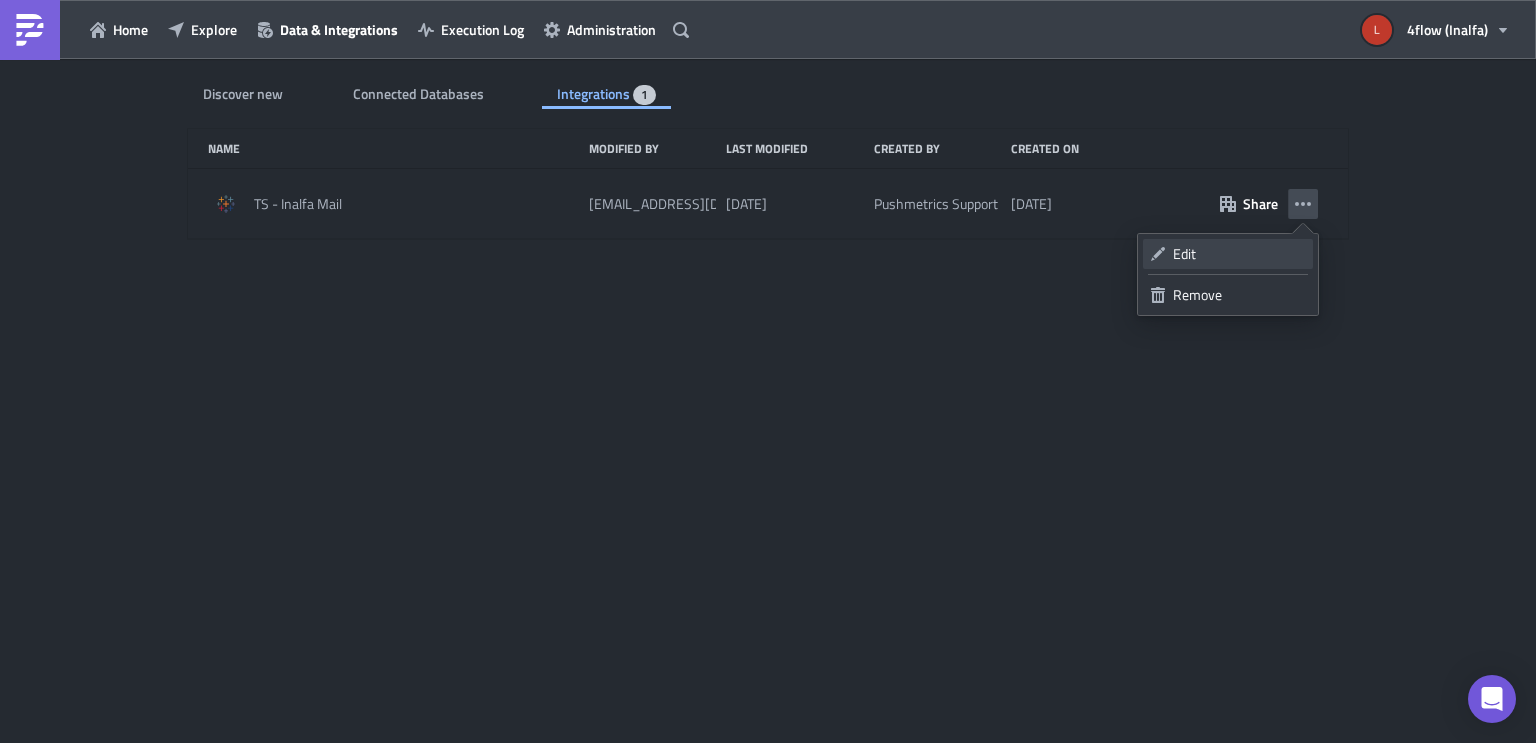 click on "Edit" at bounding box center (1228, 254) 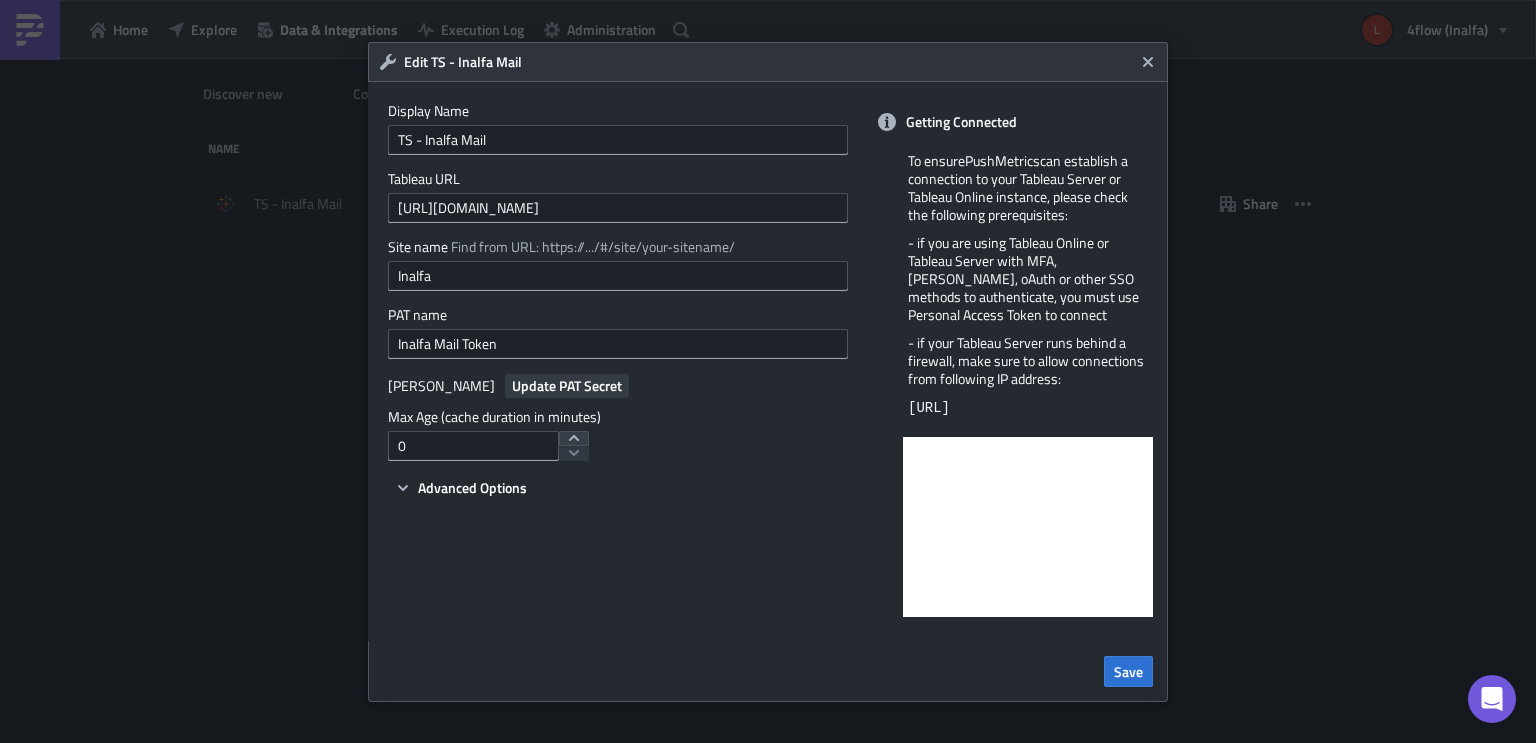 click on "Update PAT Secret" at bounding box center (567, 385) 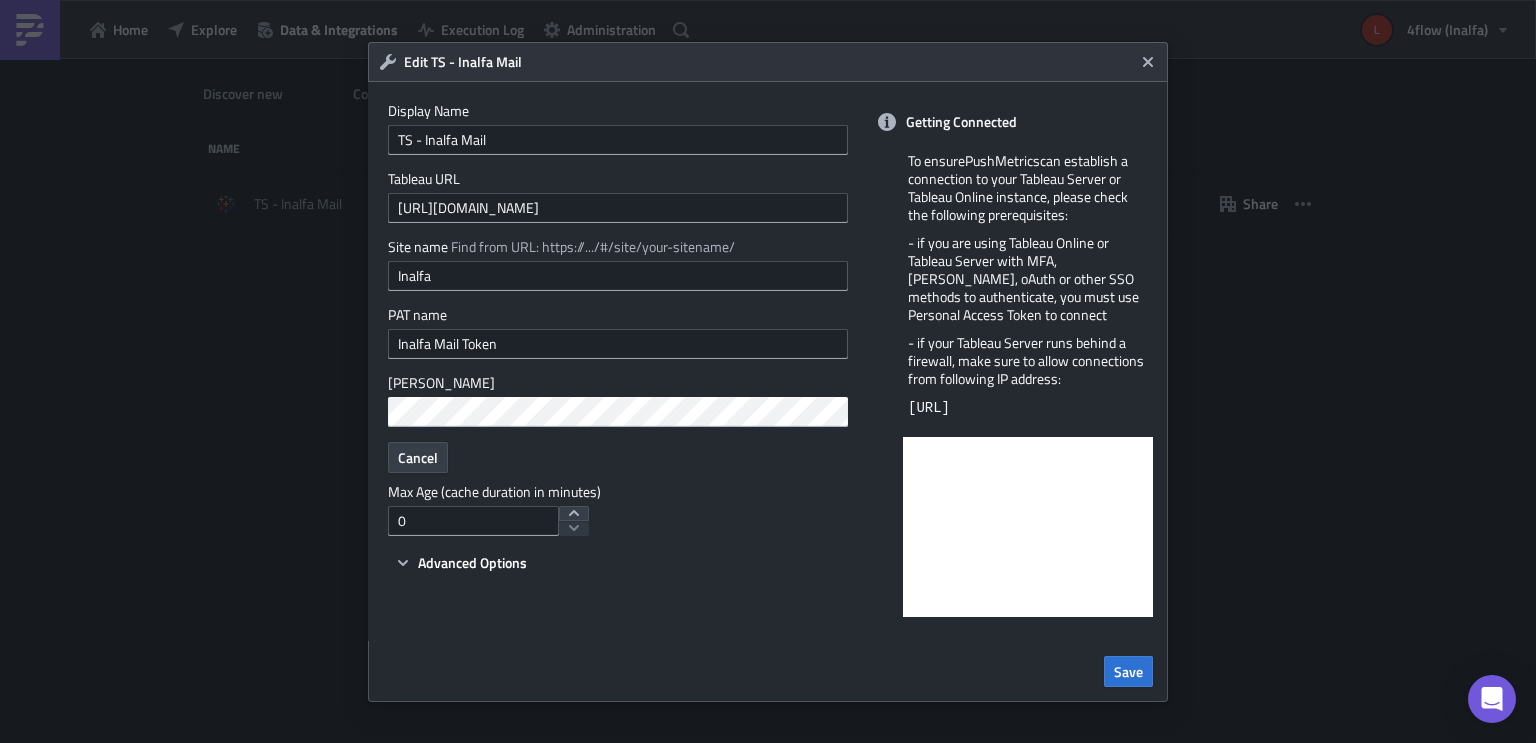 type 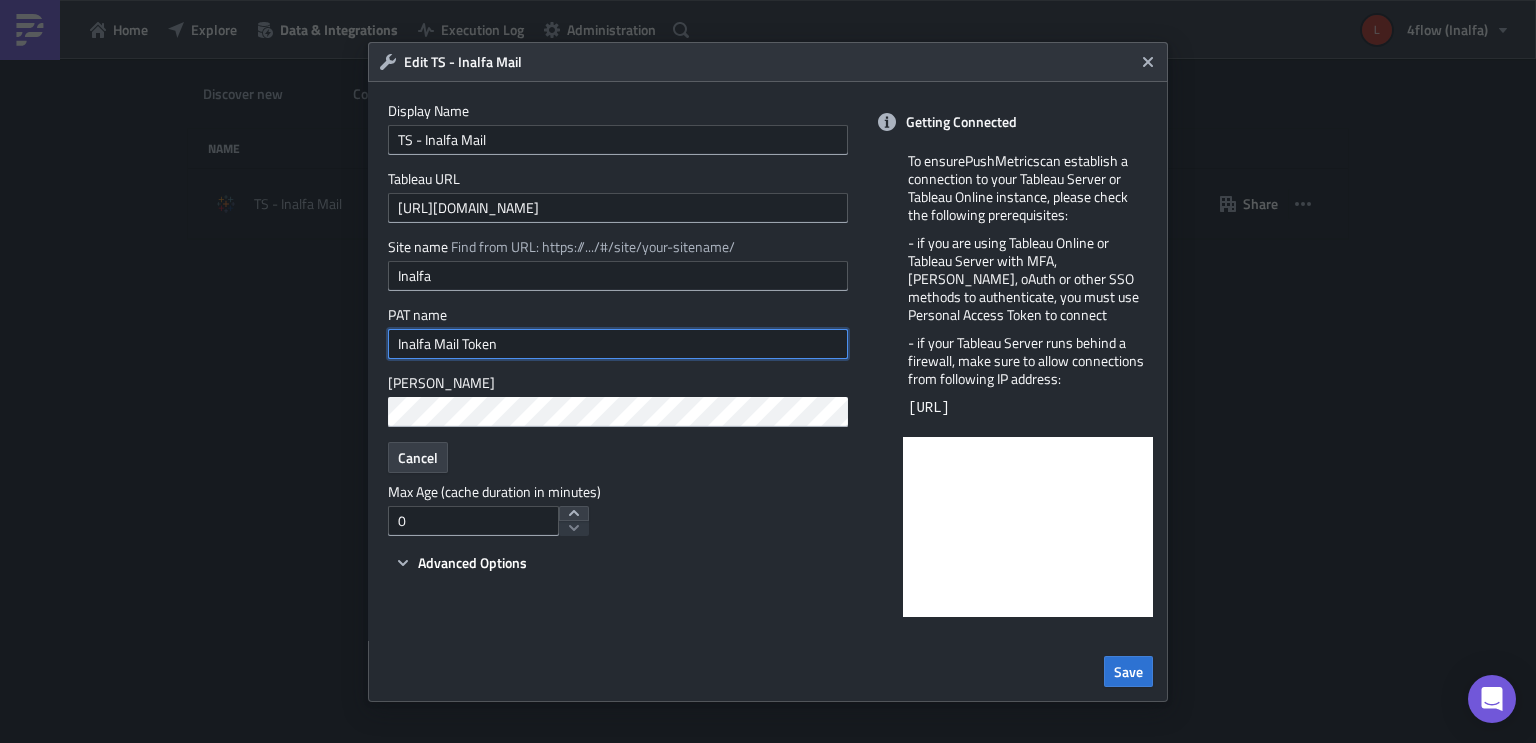 click on "Inalfa Mail Token" at bounding box center (618, 344) 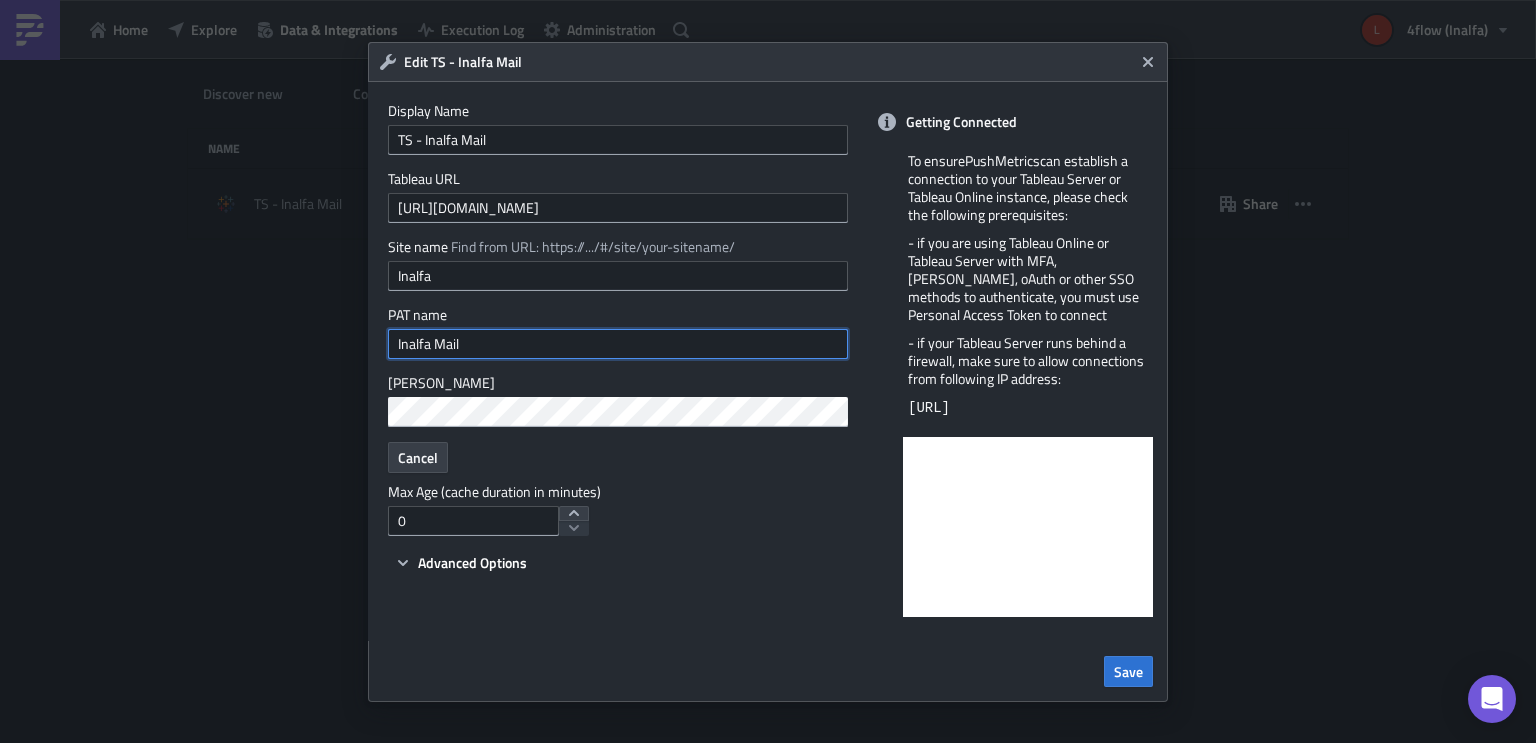 type on "Inalfa Mail" 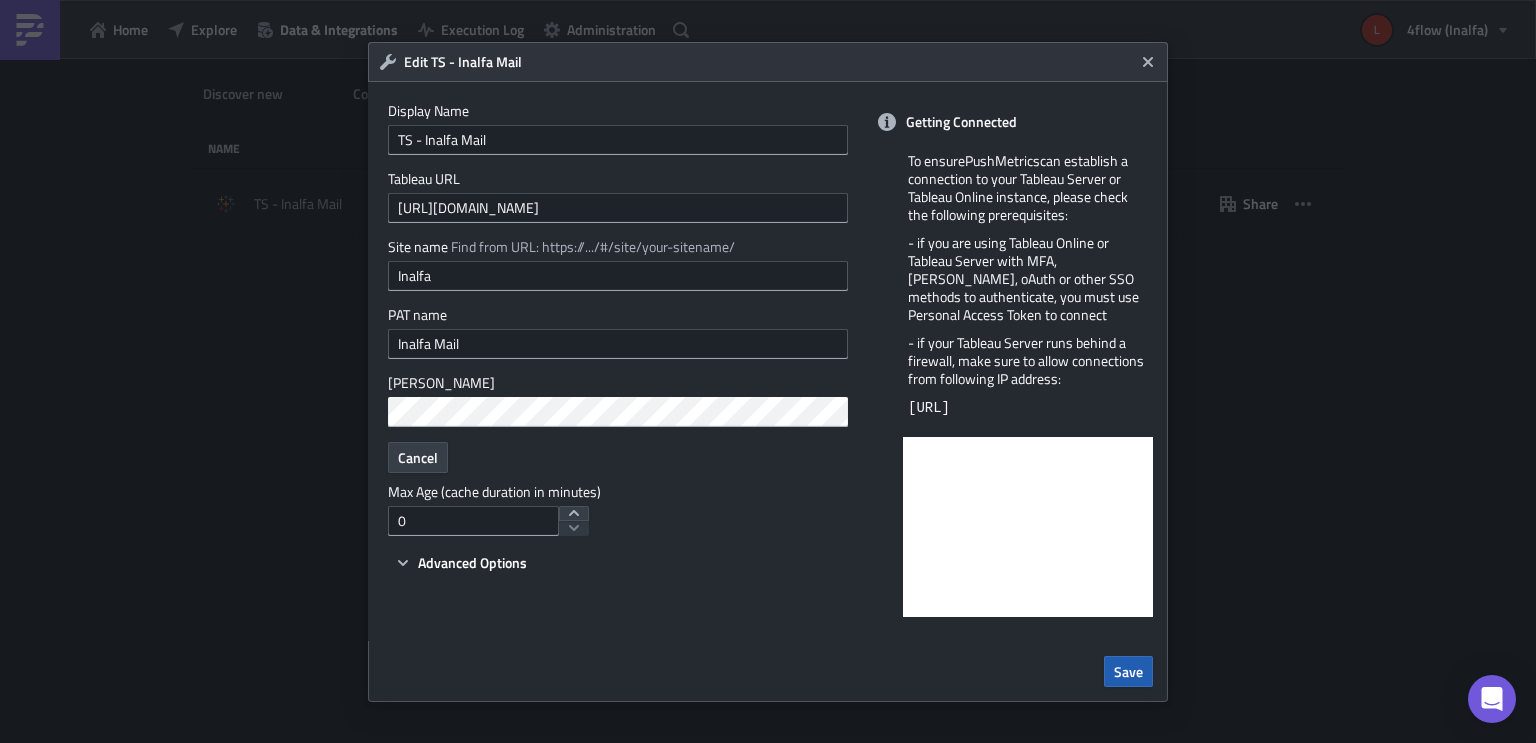 click on "Save" at bounding box center (1128, 671) 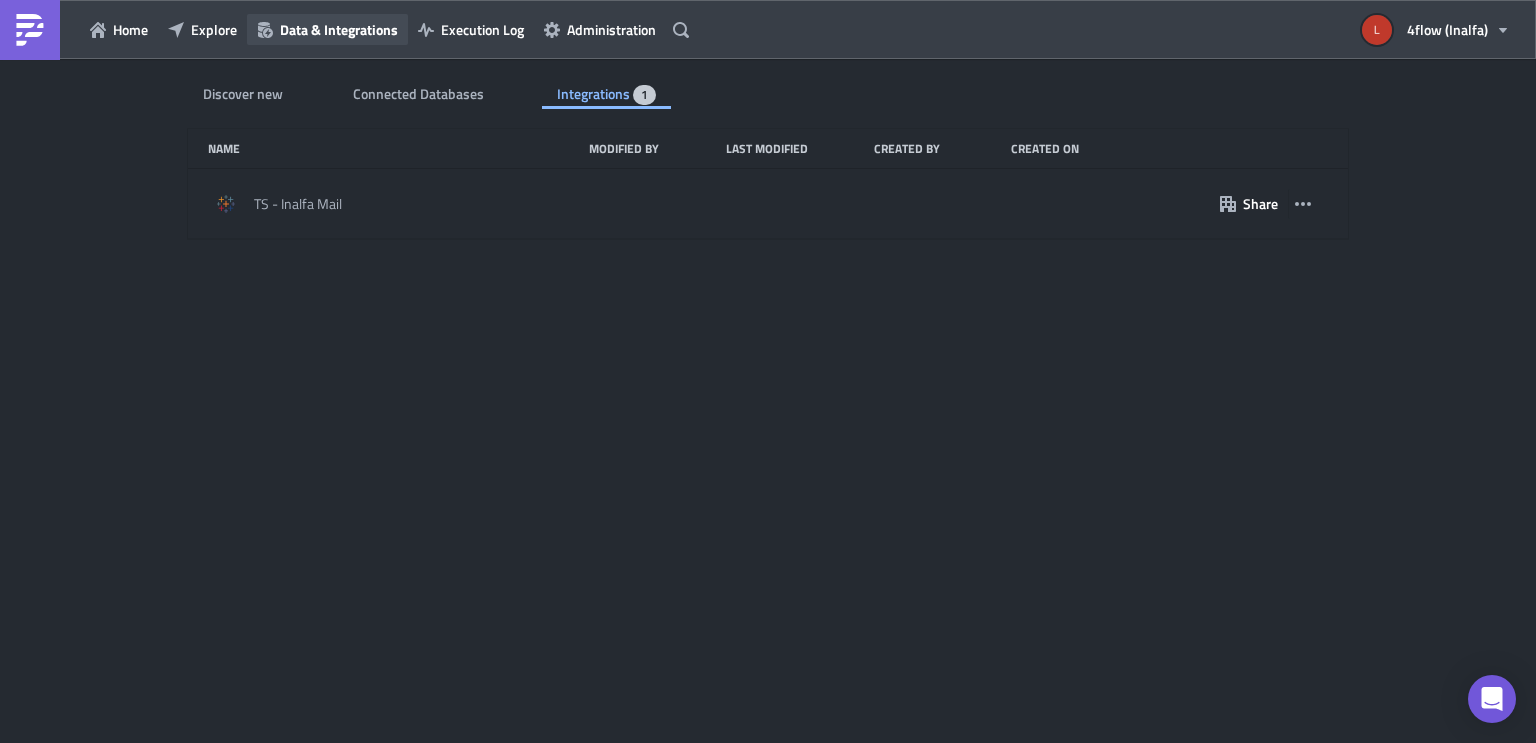 click on "Data & Integrations" at bounding box center [339, 29] 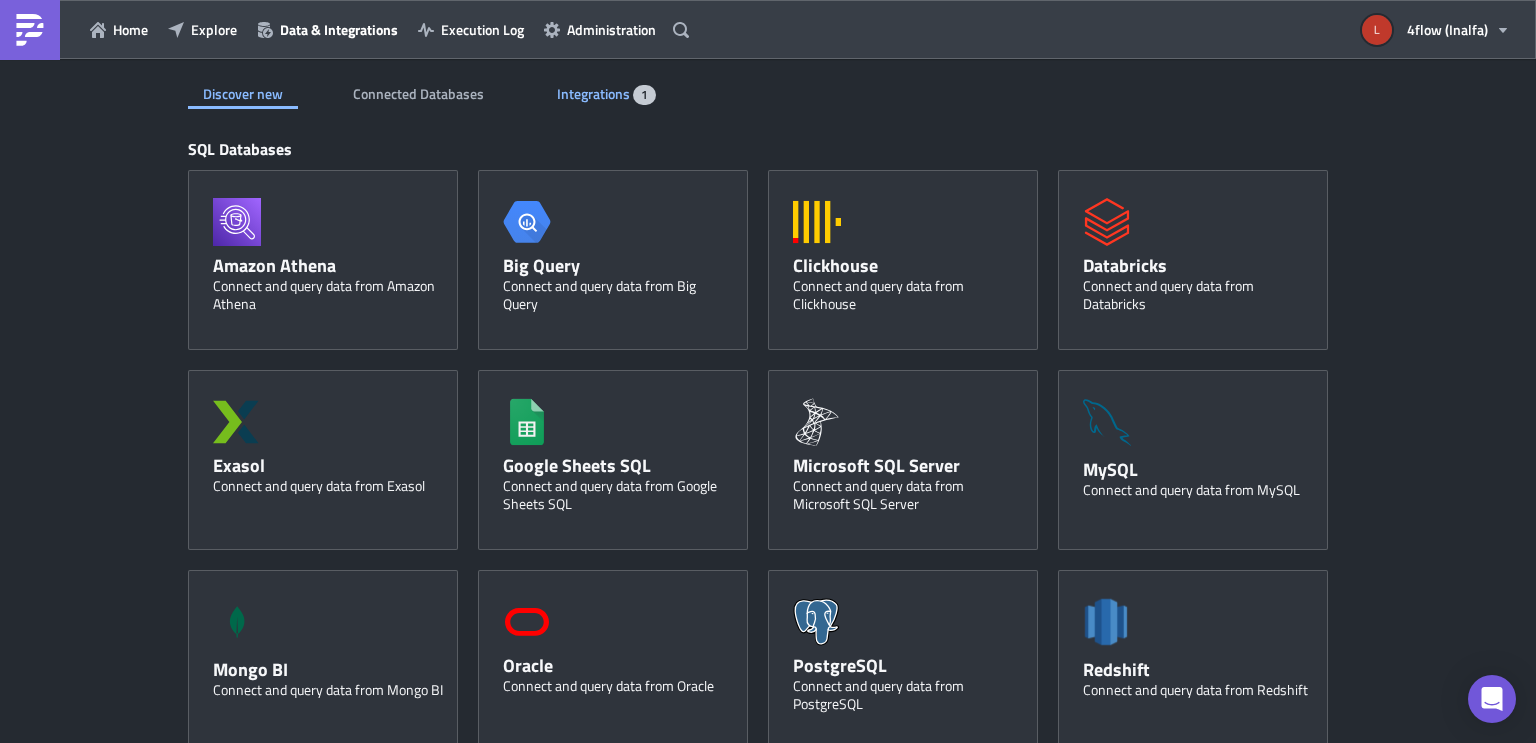 click on "Integrations" at bounding box center [595, 93] 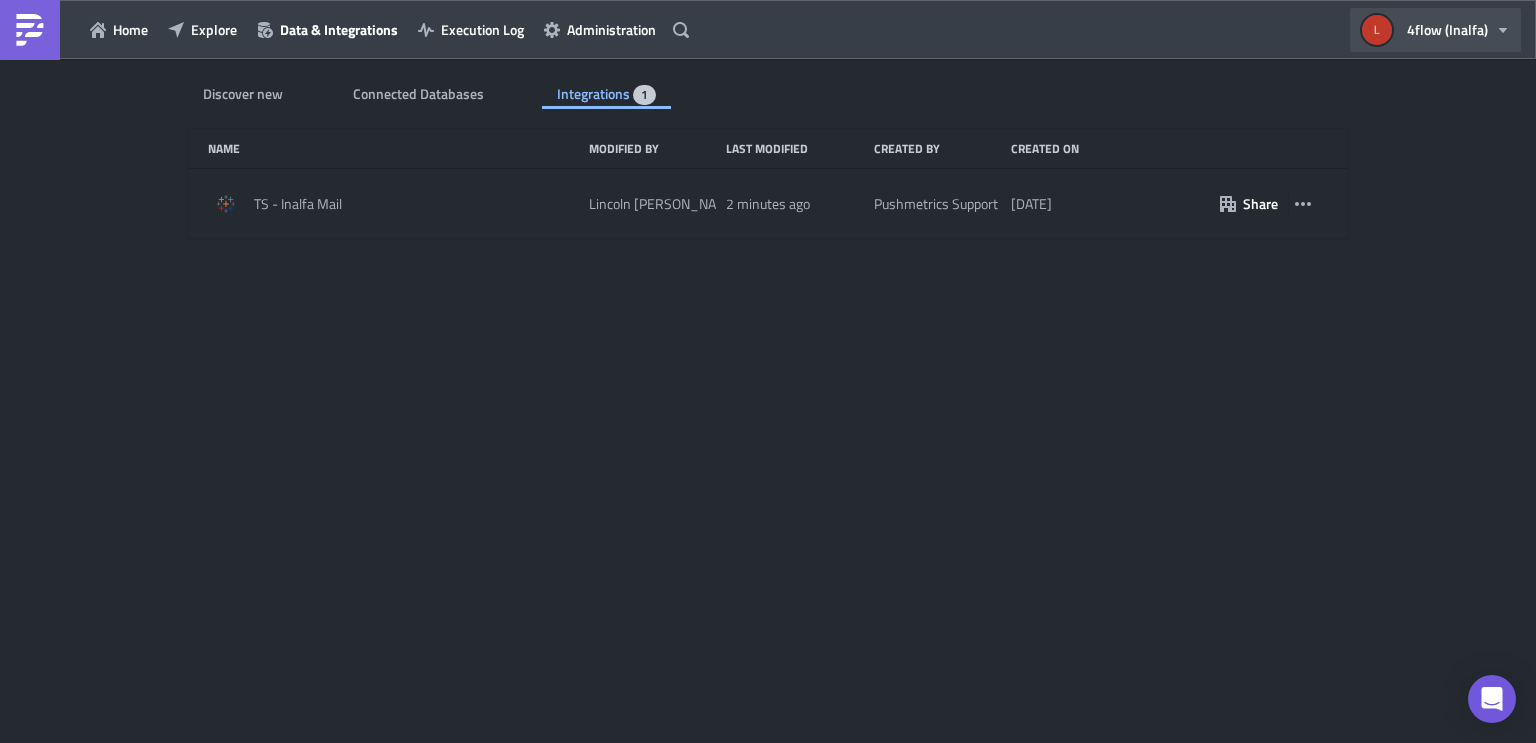 click on "4flow (Inalfa)" at bounding box center (1435, 30) 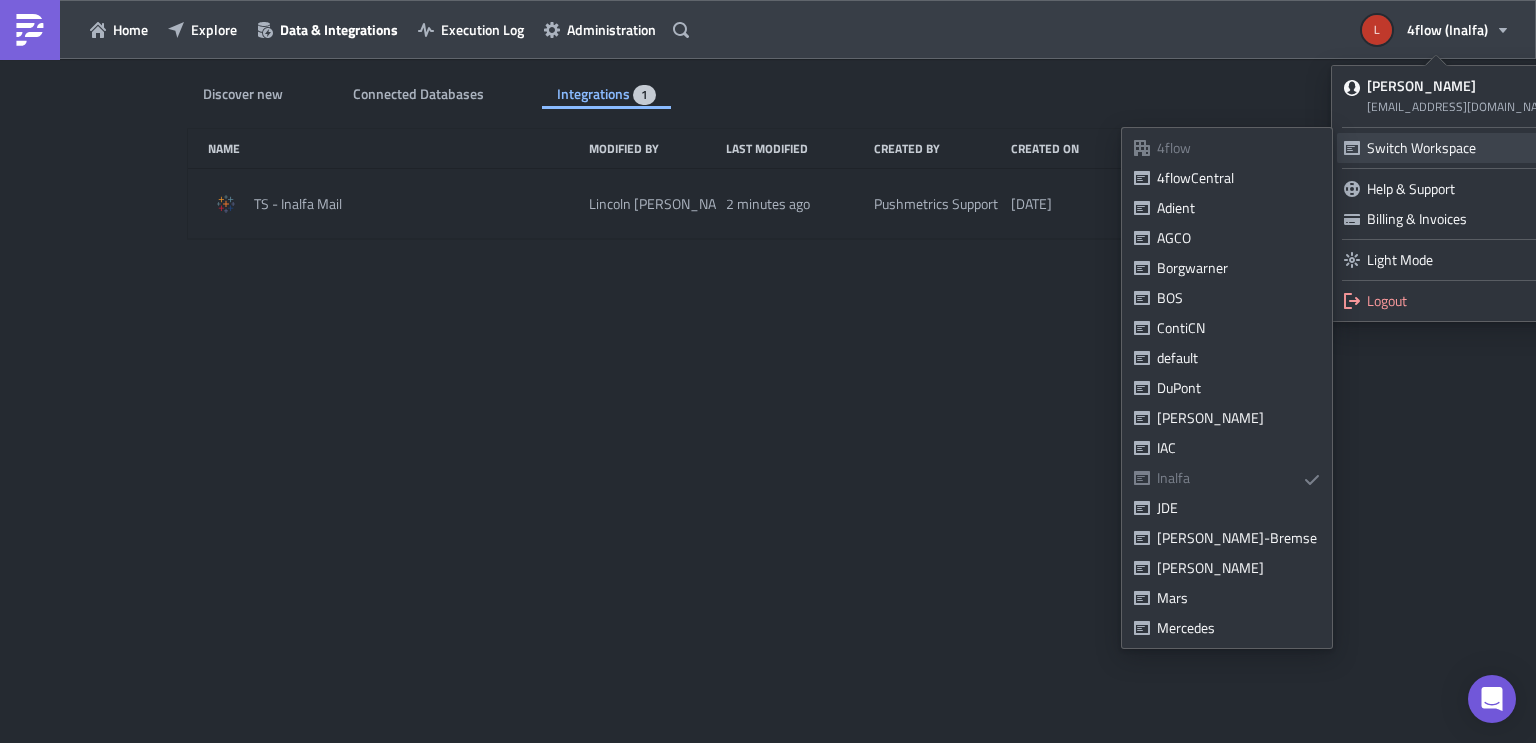 click on "Switch Workspace" at bounding box center (1451, 148) 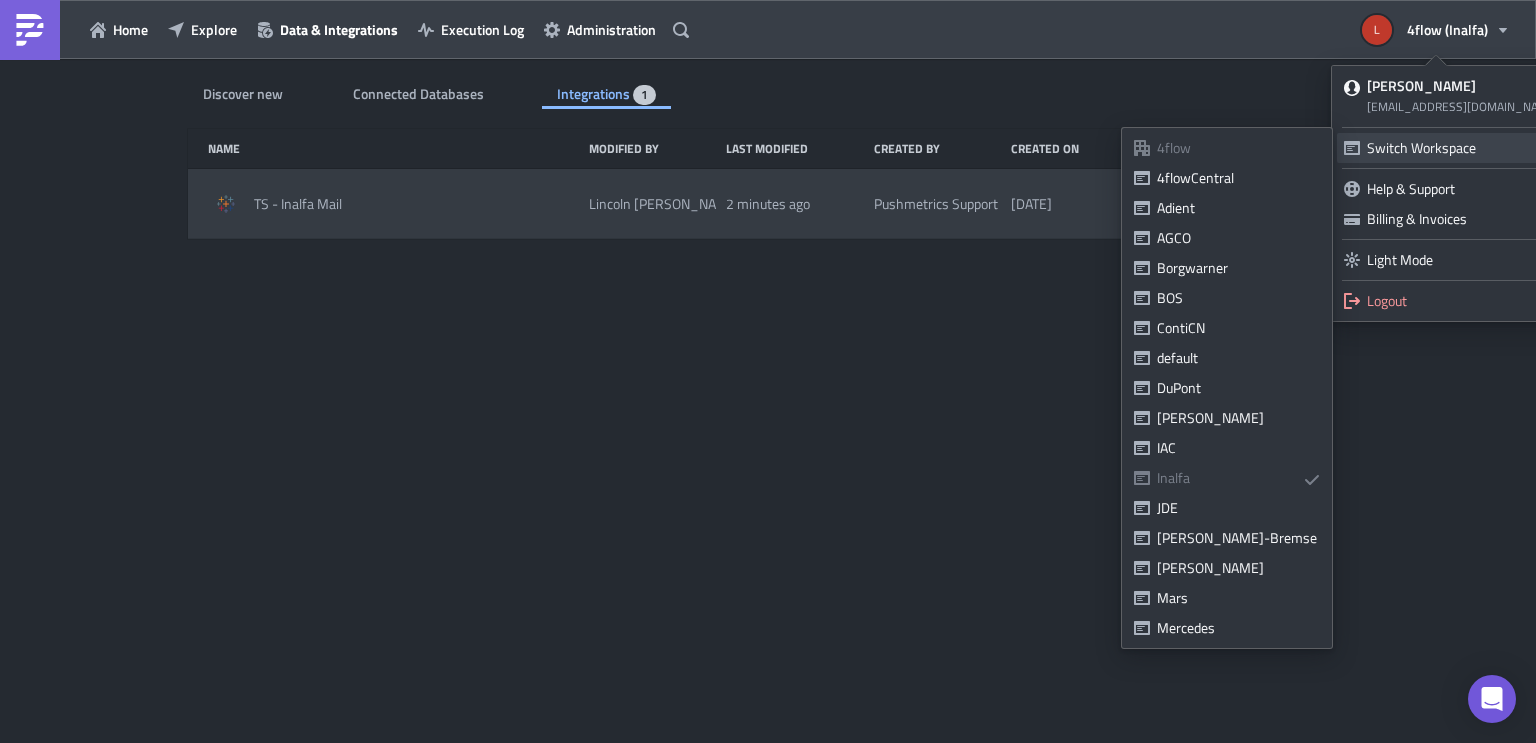 click on "AGCO" at bounding box center (1238, 238) 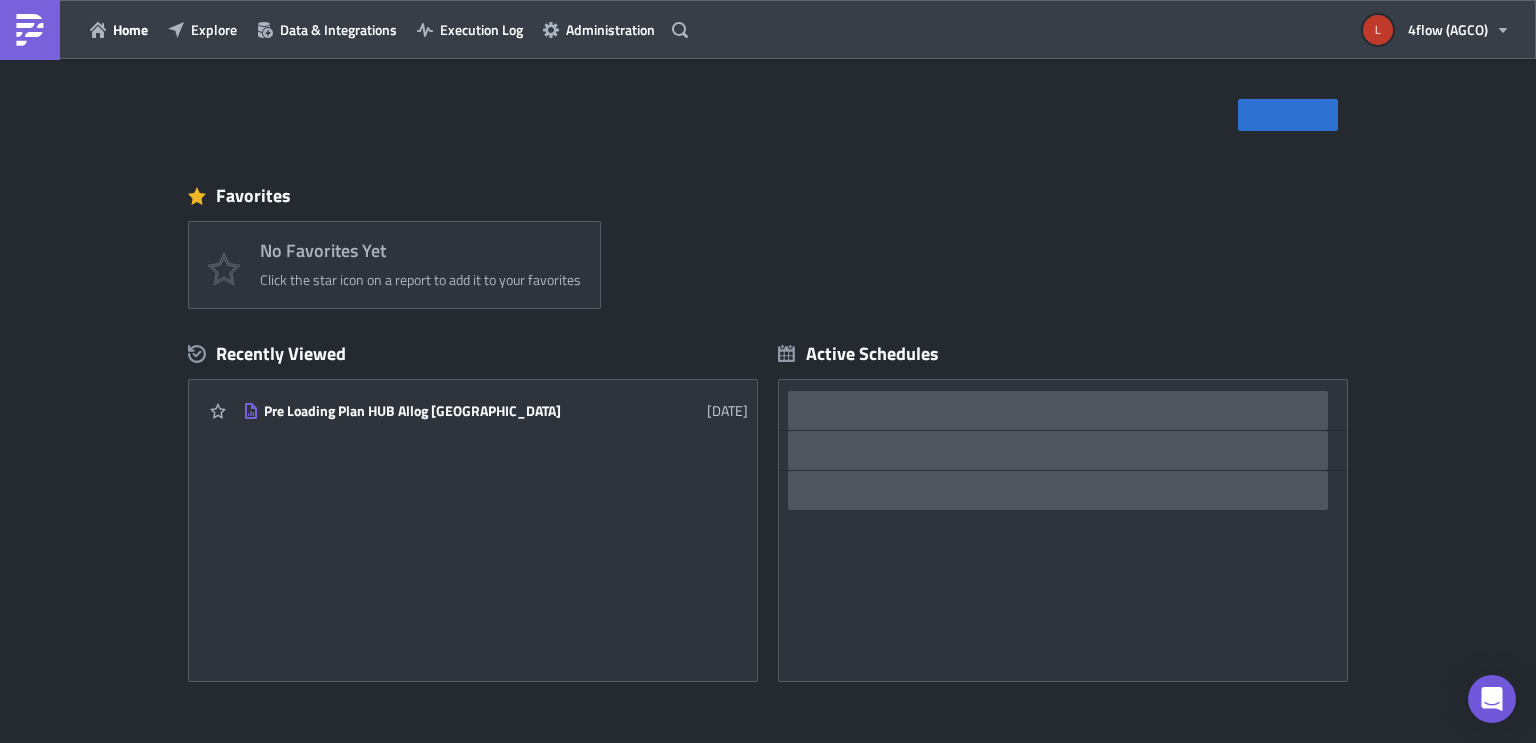 scroll, scrollTop: 0, scrollLeft: 0, axis: both 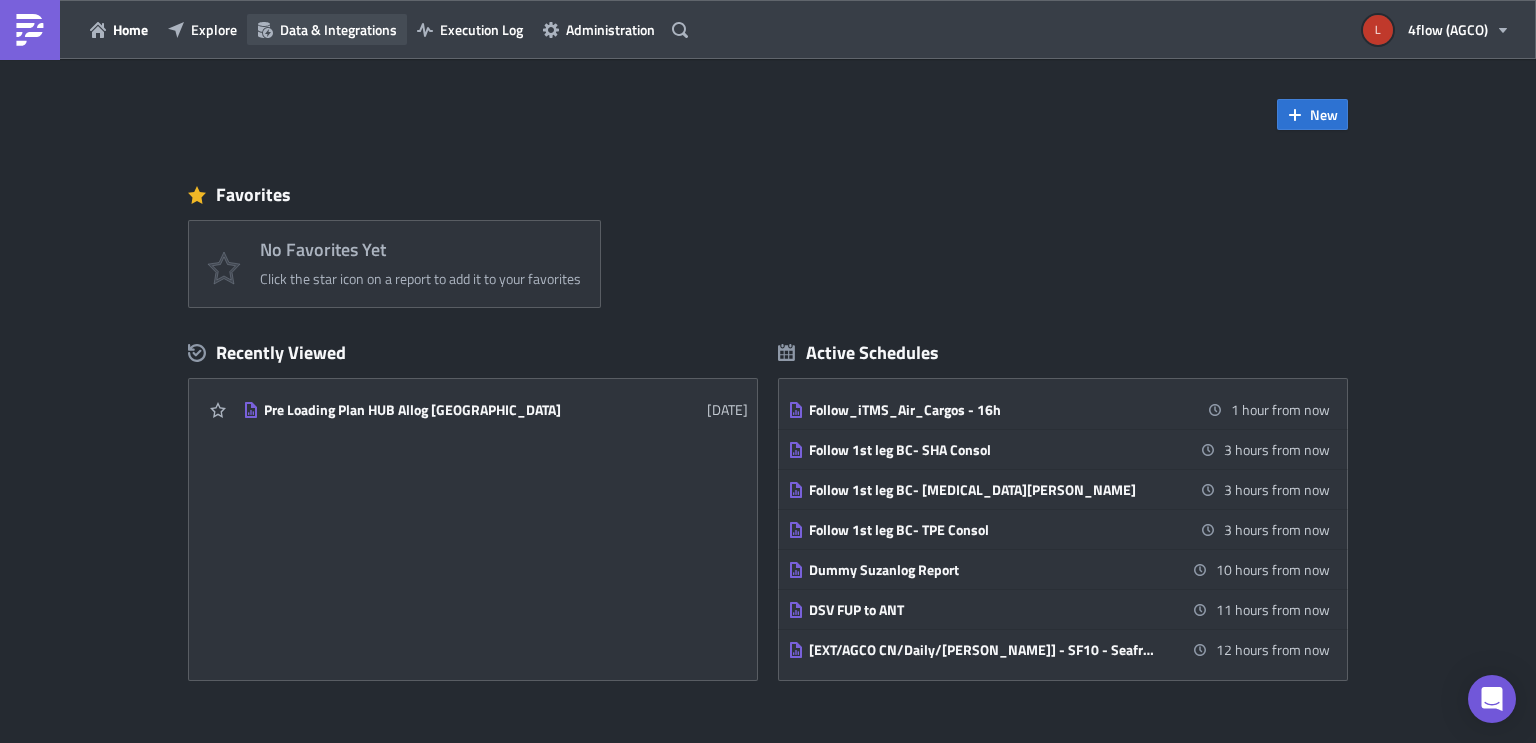 click on "Data & Integrations" at bounding box center [338, 29] 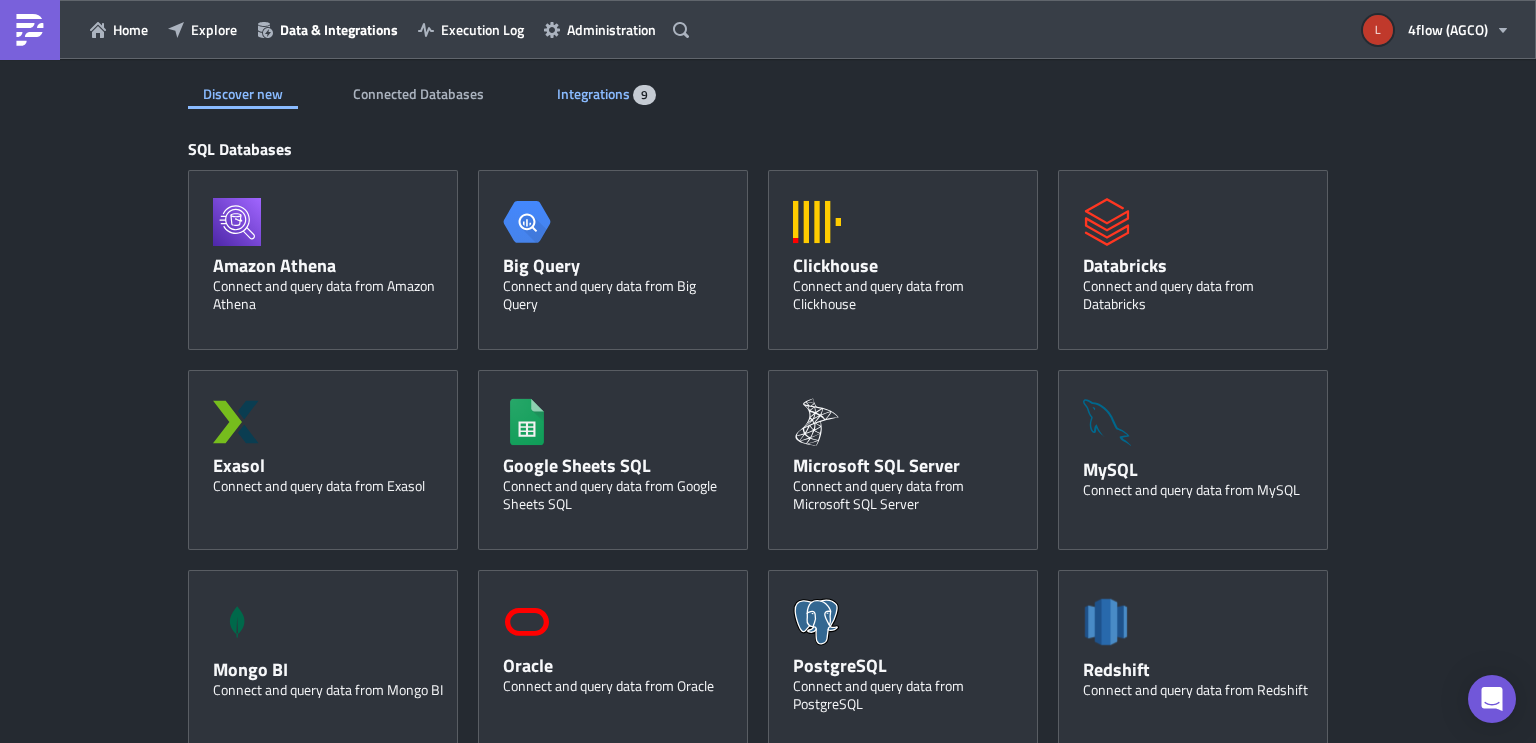 click on "Integrations   9" at bounding box center [606, 94] 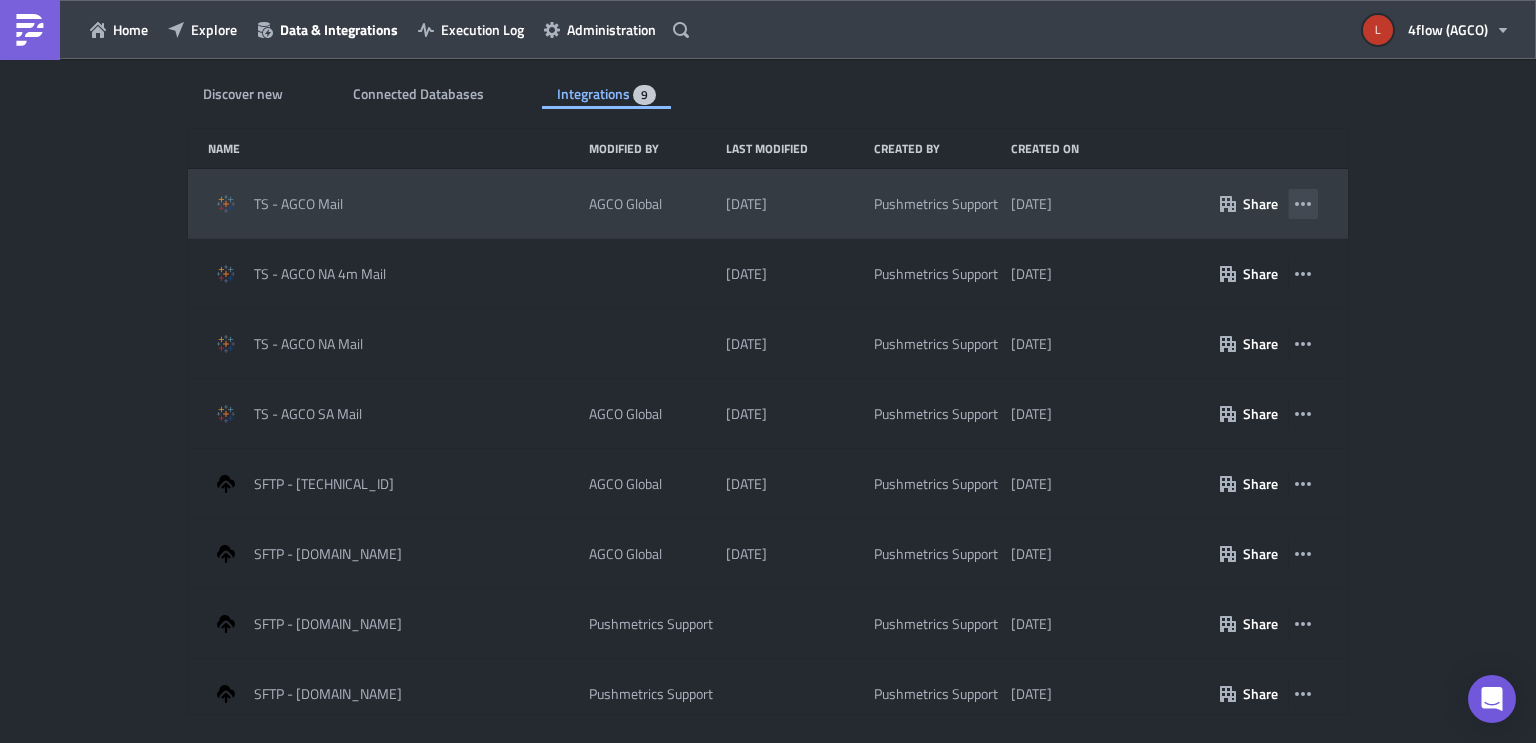 click 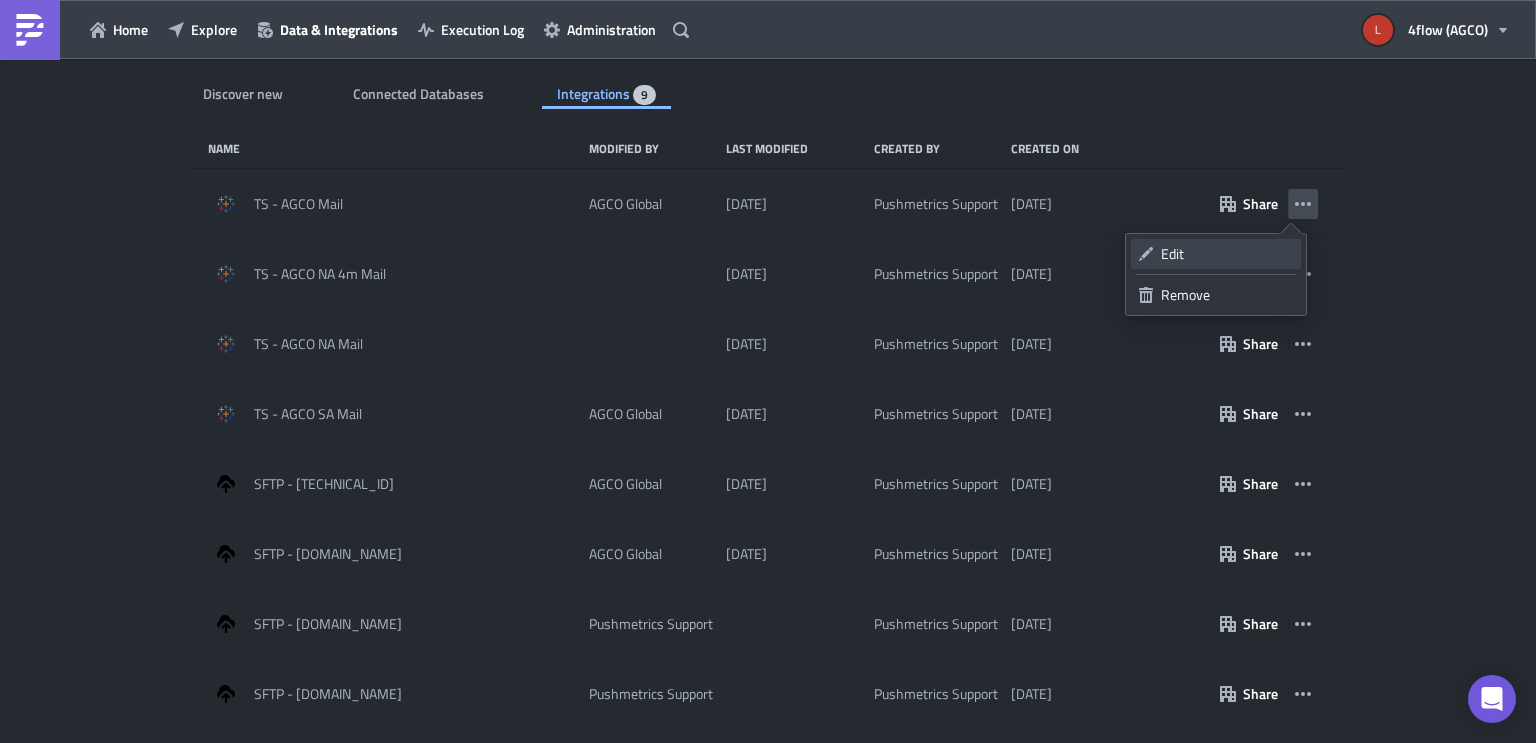 click on "Edit" at bounding box center [1227, 254] 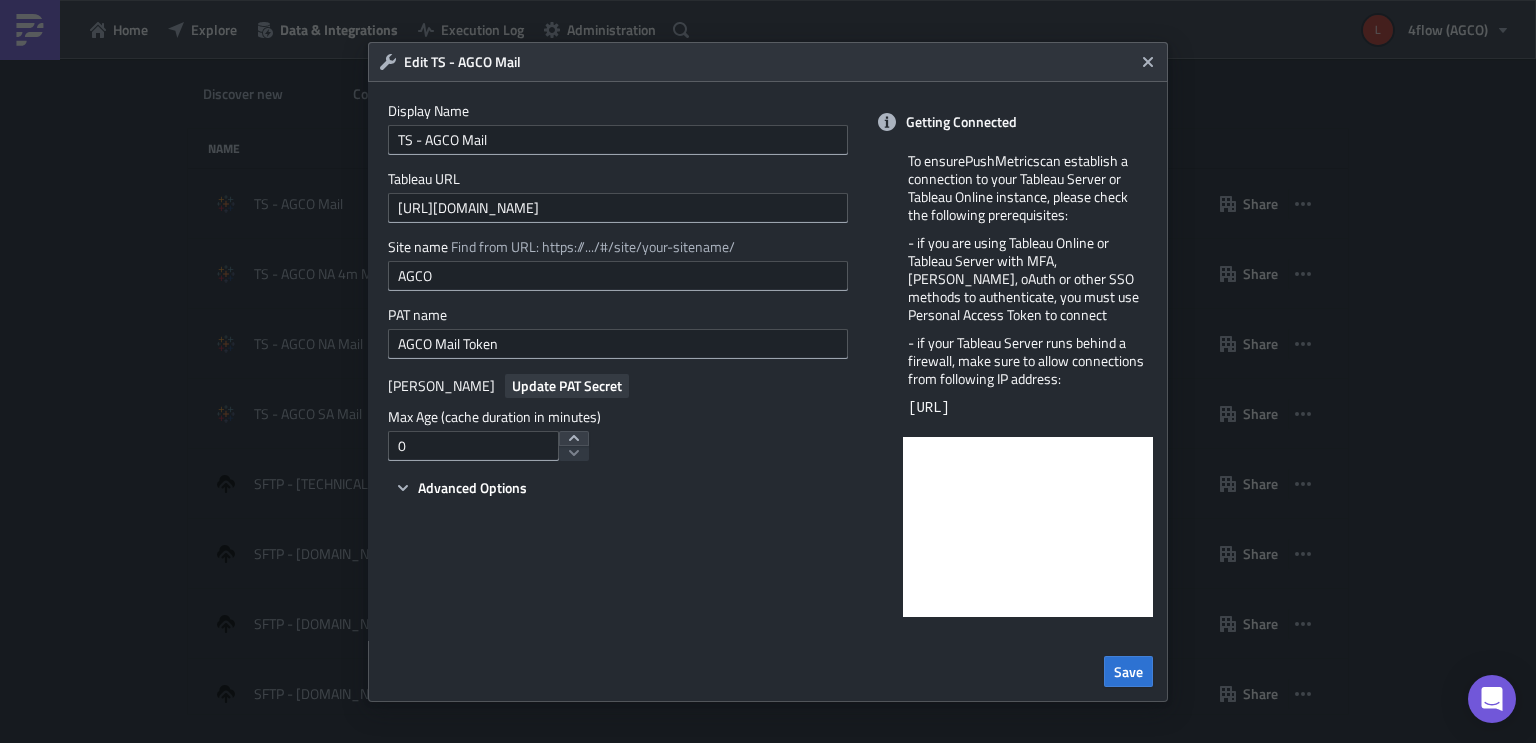 click on "Update PAT Secret" at bounding box center (567, 385) 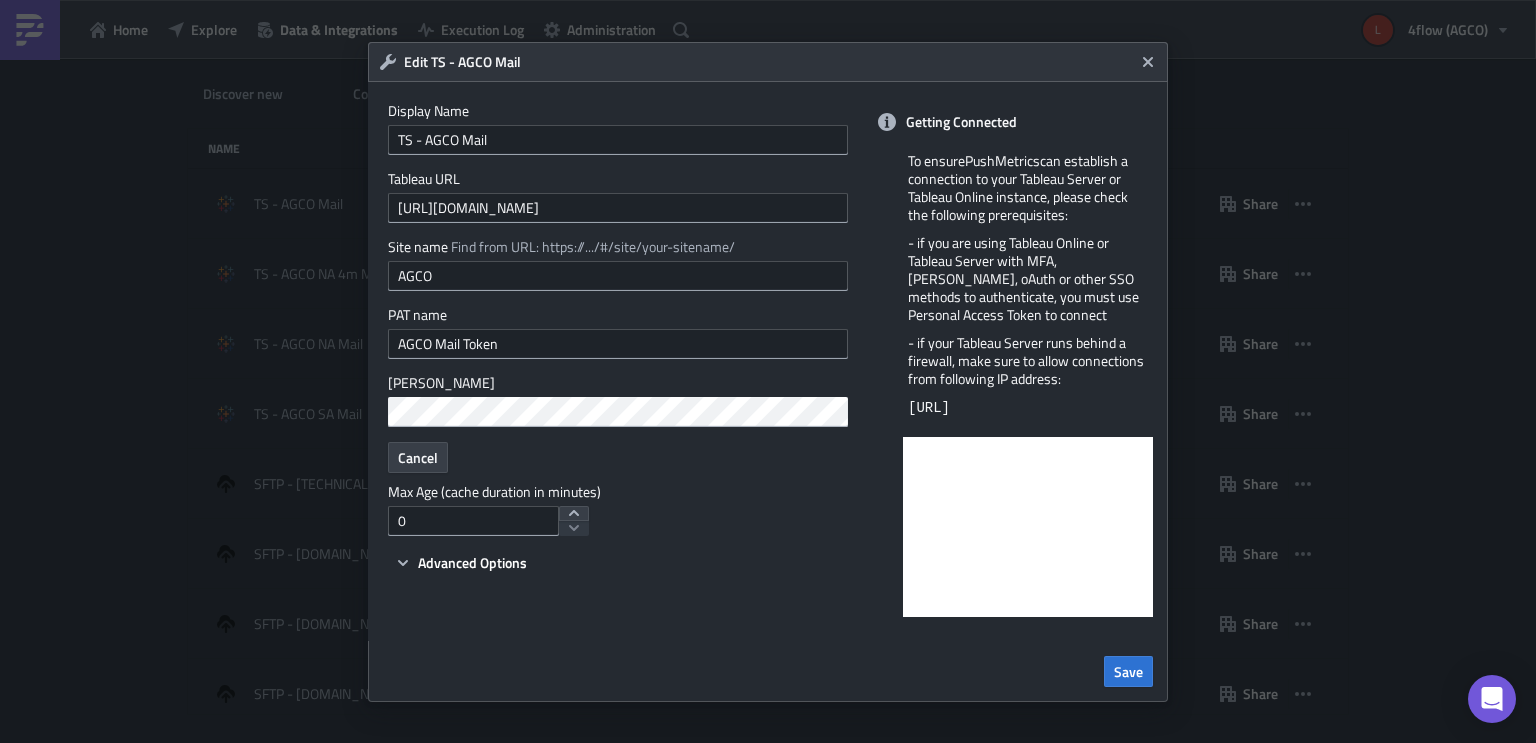 type 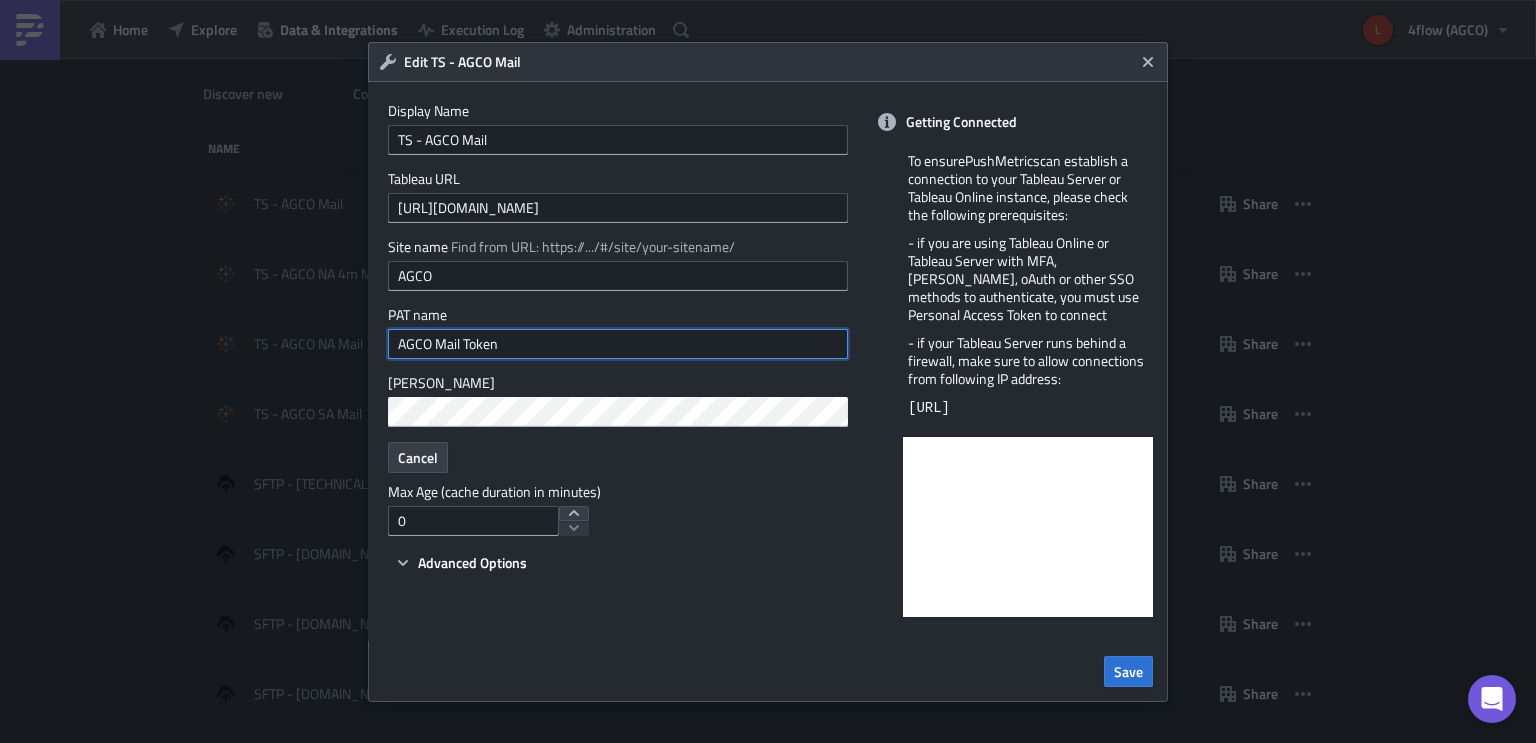 click on "AGCO Mail Token" at bounding box center [618, 344] 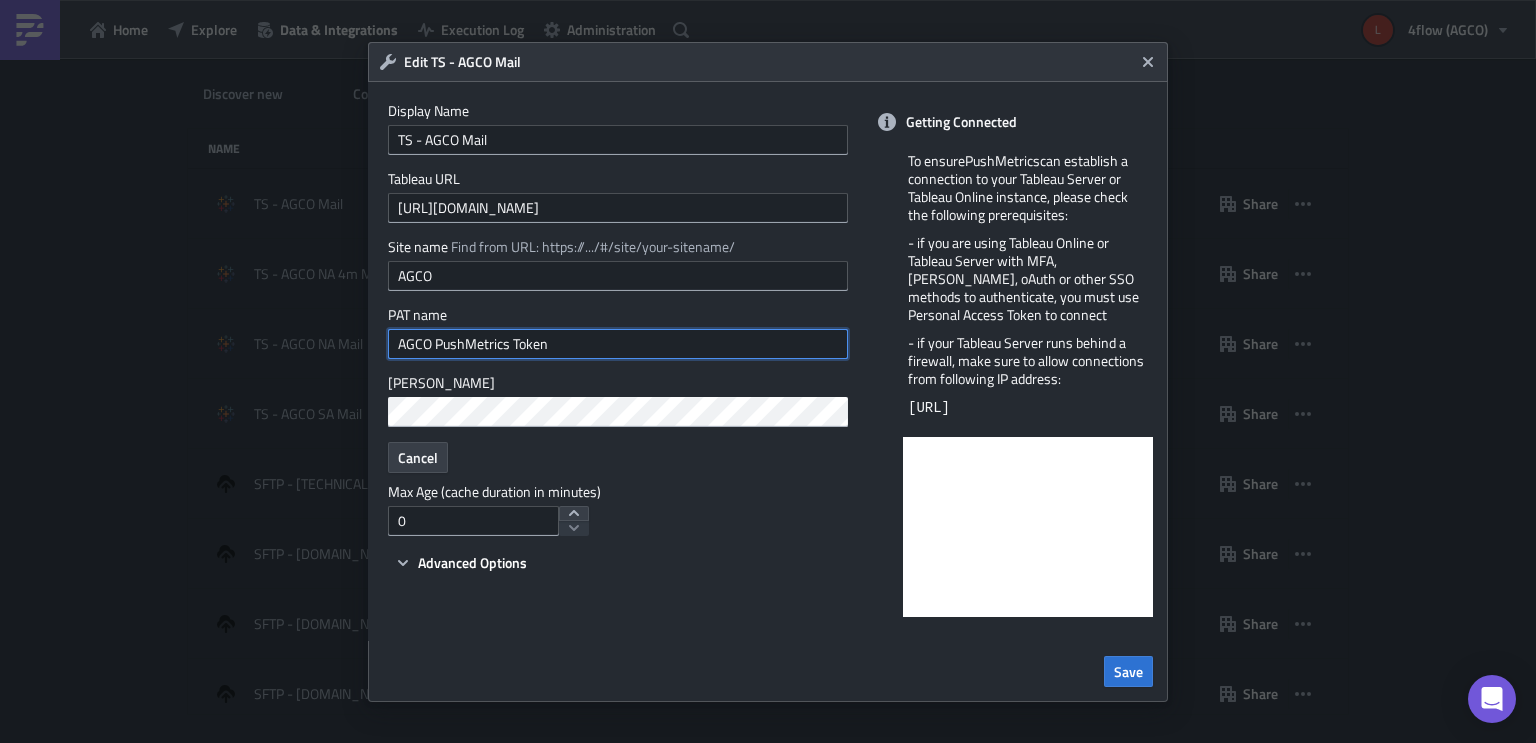 type on "AGCO PushMetrics Token" 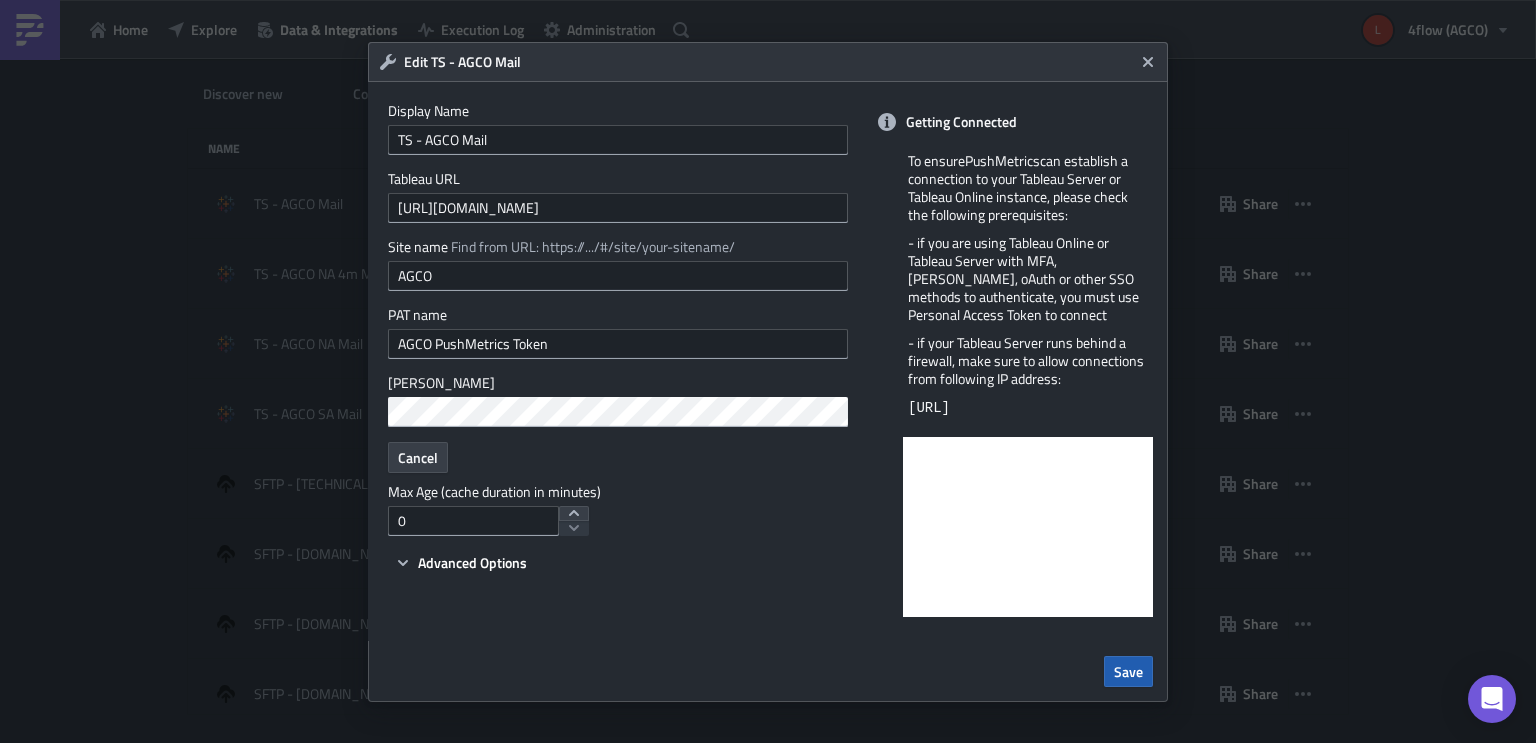 click on "Save" at bounding box center (1128, 671) 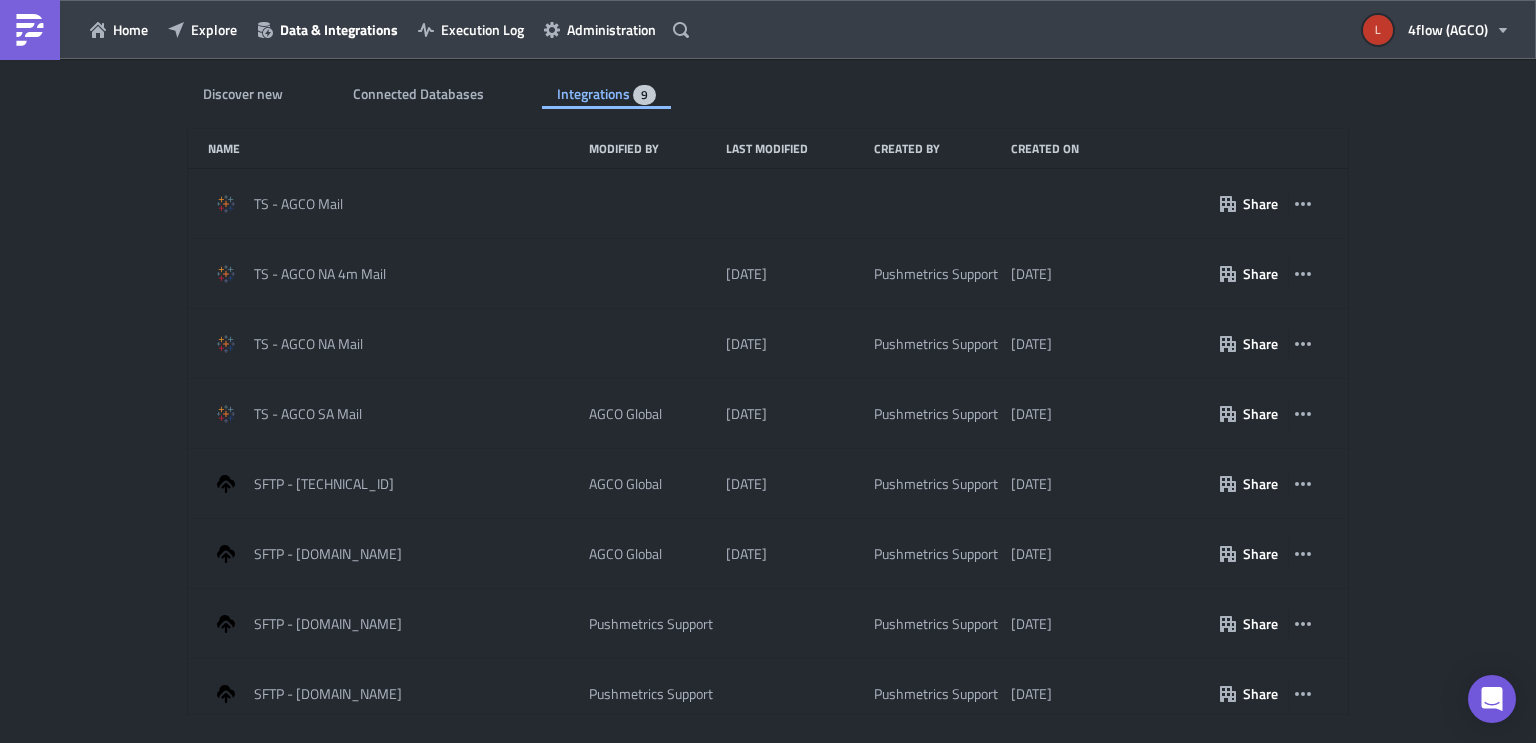 click on "Discover new Connected Databases   Integrations   9 SQL Databases Amazon Athena Connect and query data from Amazon Athena Big Query Connect and query data from Big Query Clickhouse Connect and query data from Clickhouse Databricks Connect and query data from Databricks Exasol Connect and query data from Exasol Sheets-icon Created with Sketch. Google Sheets SQL Connect and query data from Google Sheets SQL Microsoft SQL Server Connect and query data from Microsoft SQL Server MySQL Connect and query data from MySQL Mongo BI Connect and query data from Mongo BI Oracle Connect and query data from Oracle PostgreSQL Connect and query data from PostgreSQL Redshift Connect and query data from Redshift Snowflake Connect and query data from Snowflake Rockset Connect and query data from Rockset Vertica Connect and query data from Vertica Integrations Azure Blob Storage Upload data to an Azure Blob Storage container AWS S3 Upload data to an AWS S3 bucket Custom App GDrive Upload data to Google Drive SFTP Server Slack" at bounding box center (768, 402) 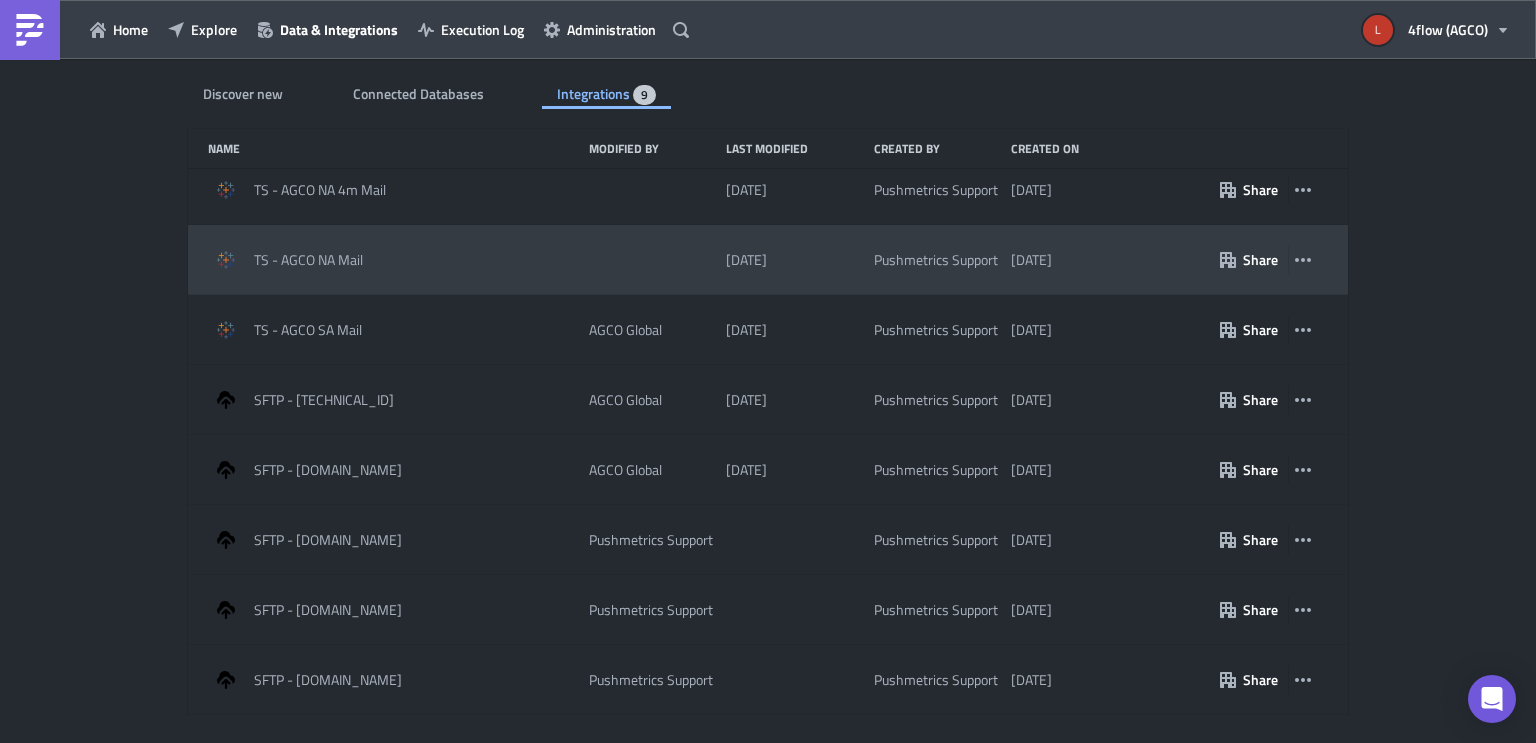 scroll, scrollTop: 0, scrollLeft: 0, axis: both 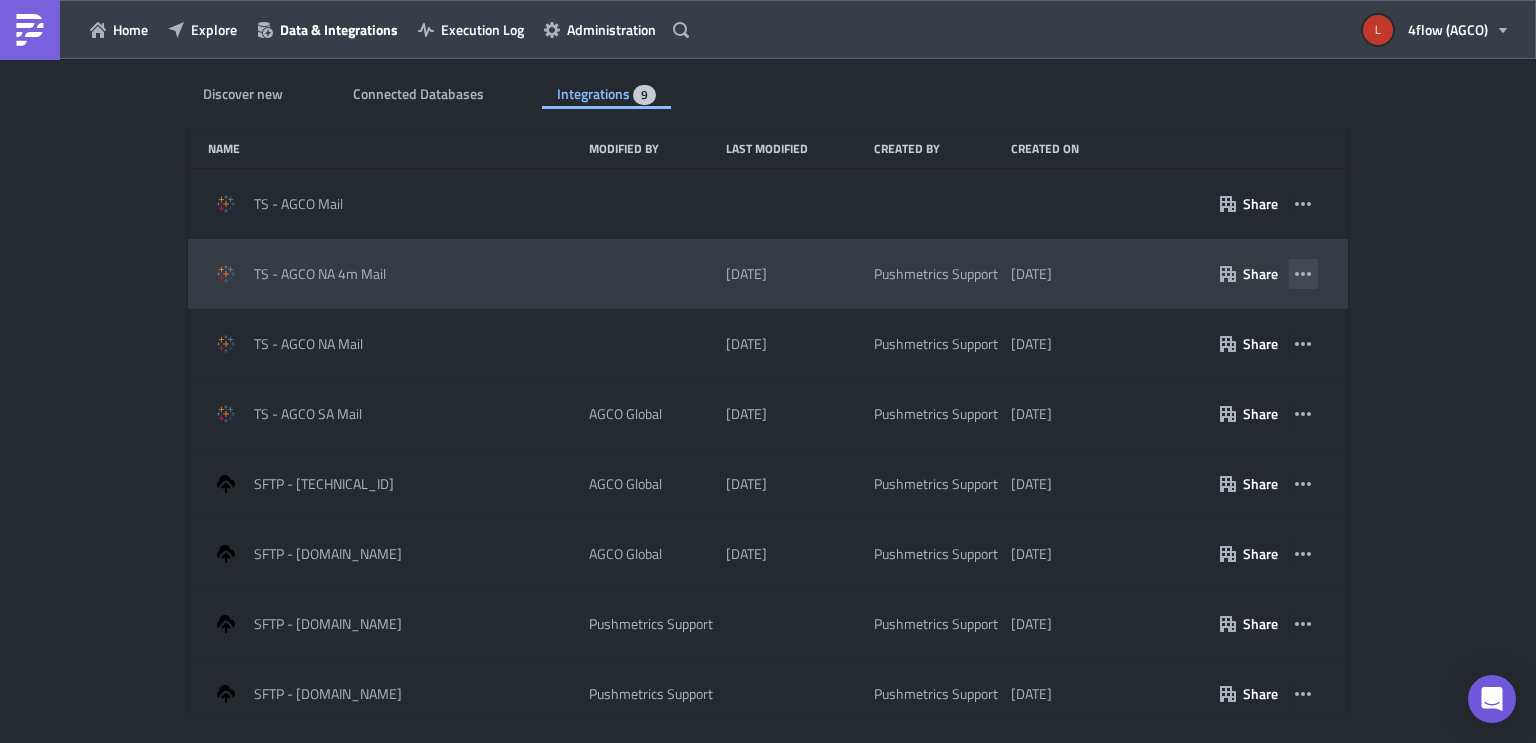 click at bounding box center [1303, 274] 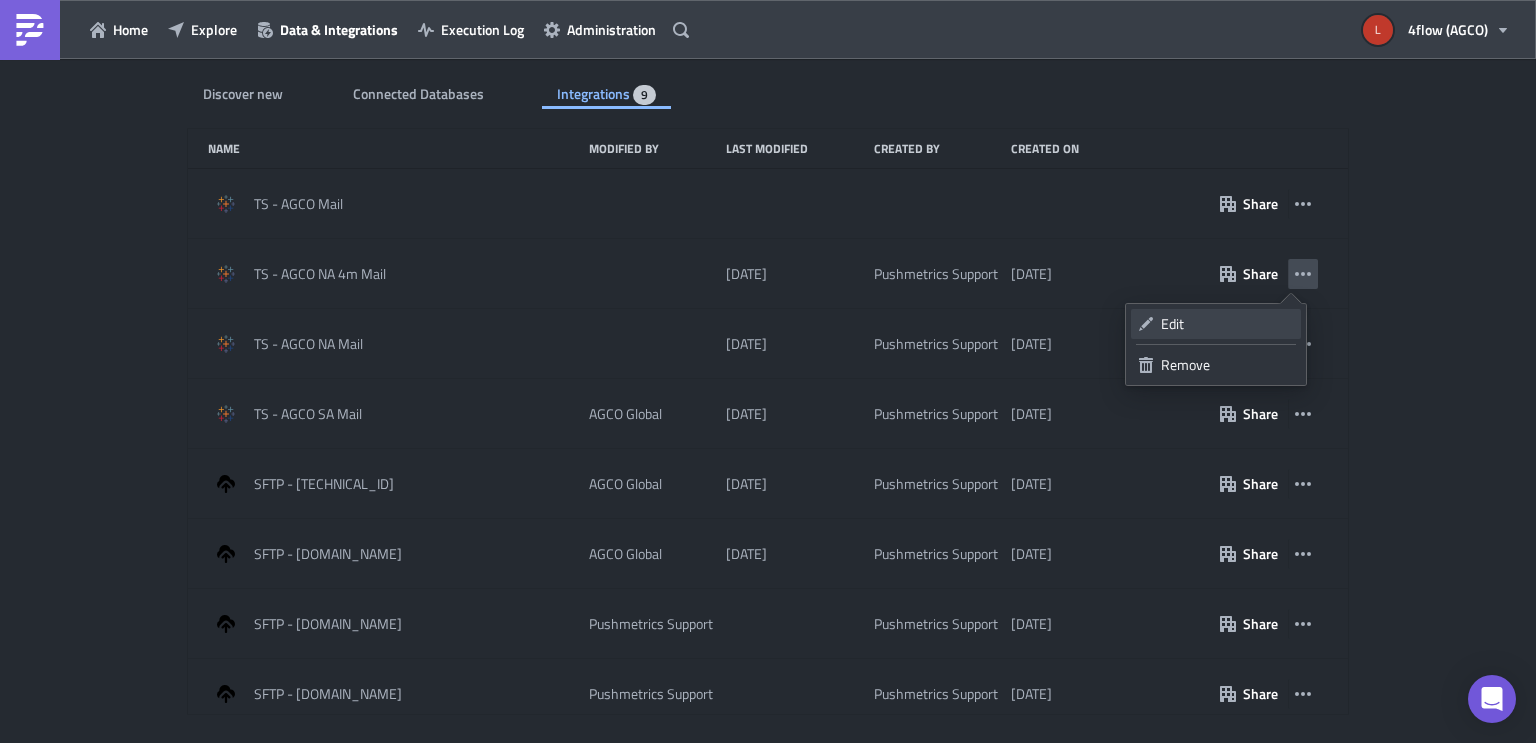 click on "Edit" at bounding box center [1227, 324] 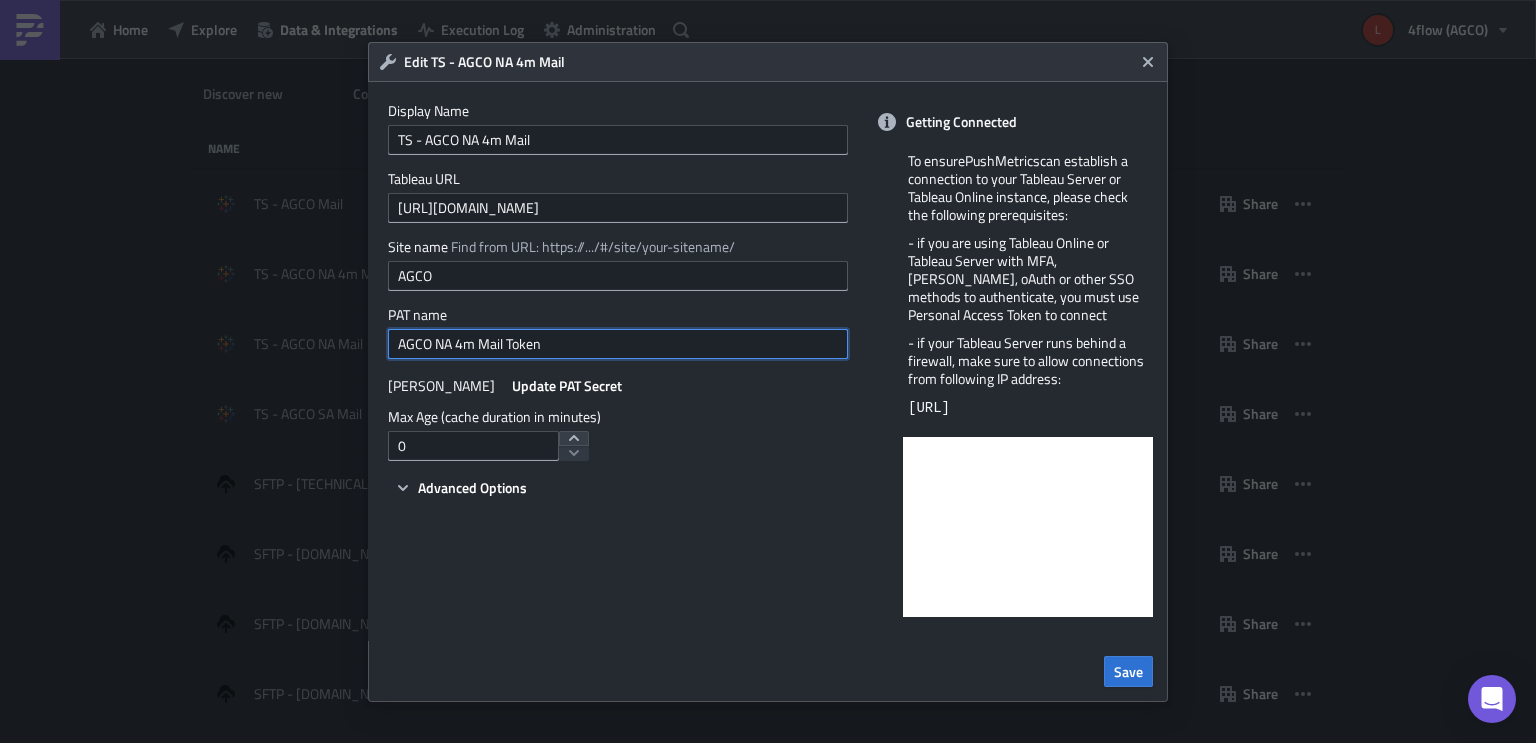 click on "AGCO NA 4m Mail Token" at bounding box center (618, 344) 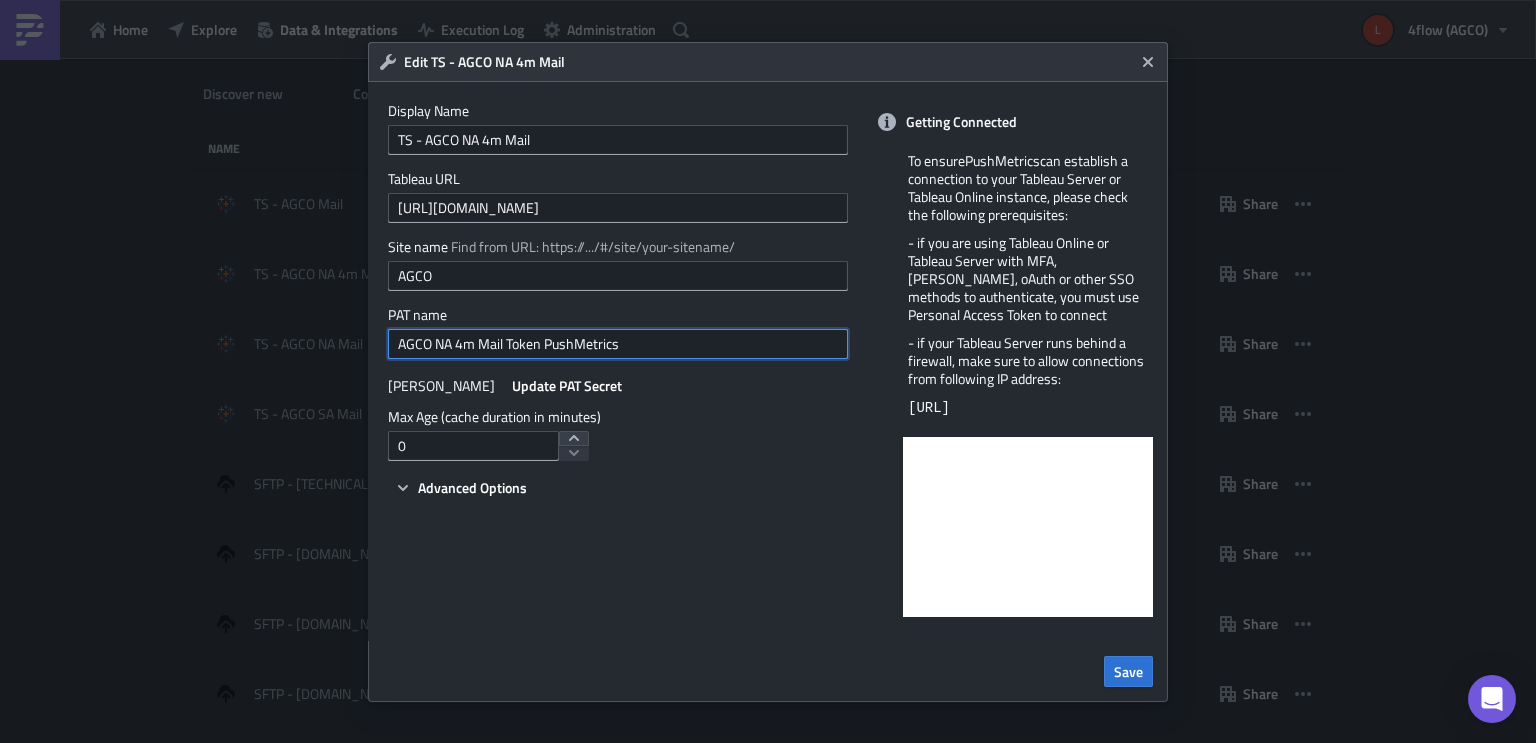 type on "AGCO NA 4m Mail Token PushMetrics" 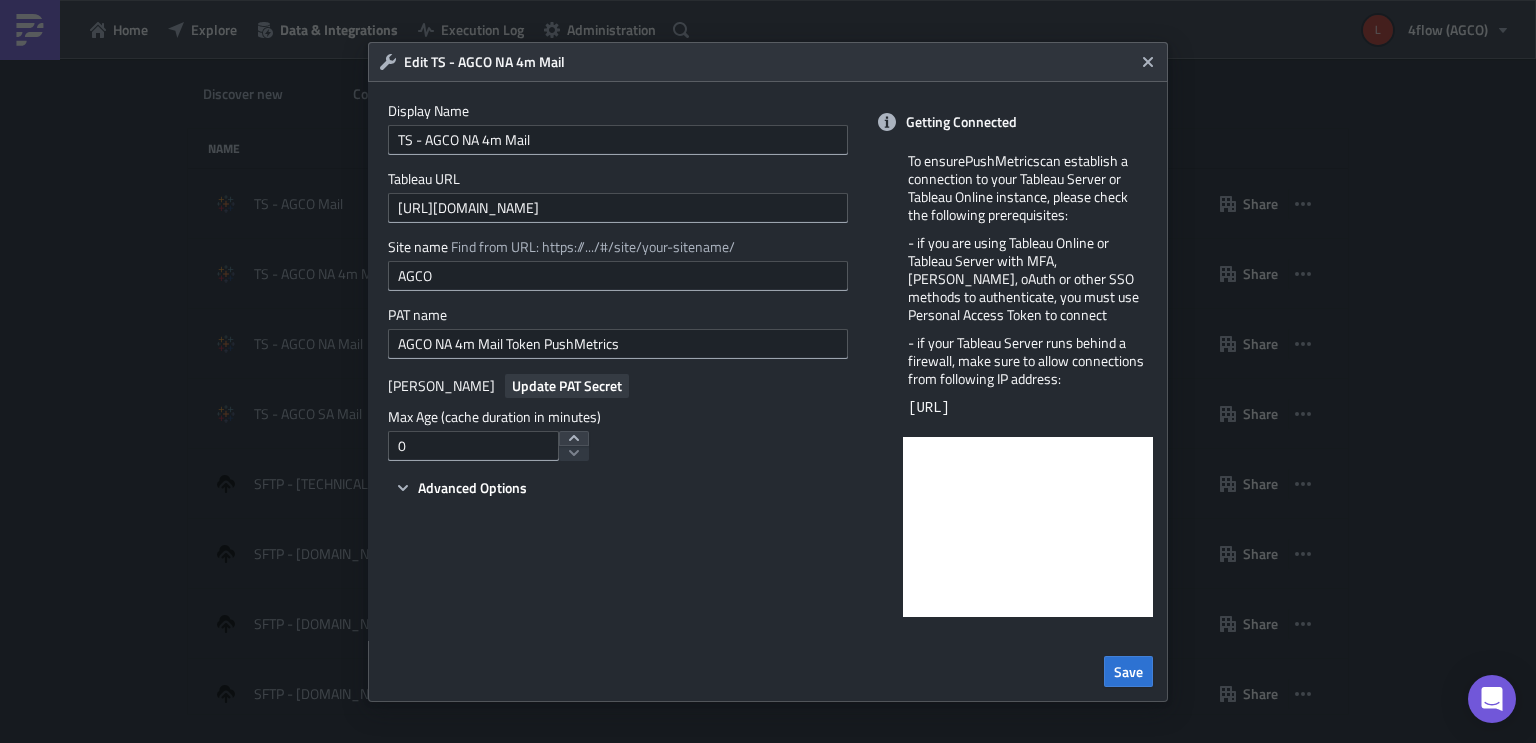 click on "Update PAT Secret" at bounding box center (567, 385) 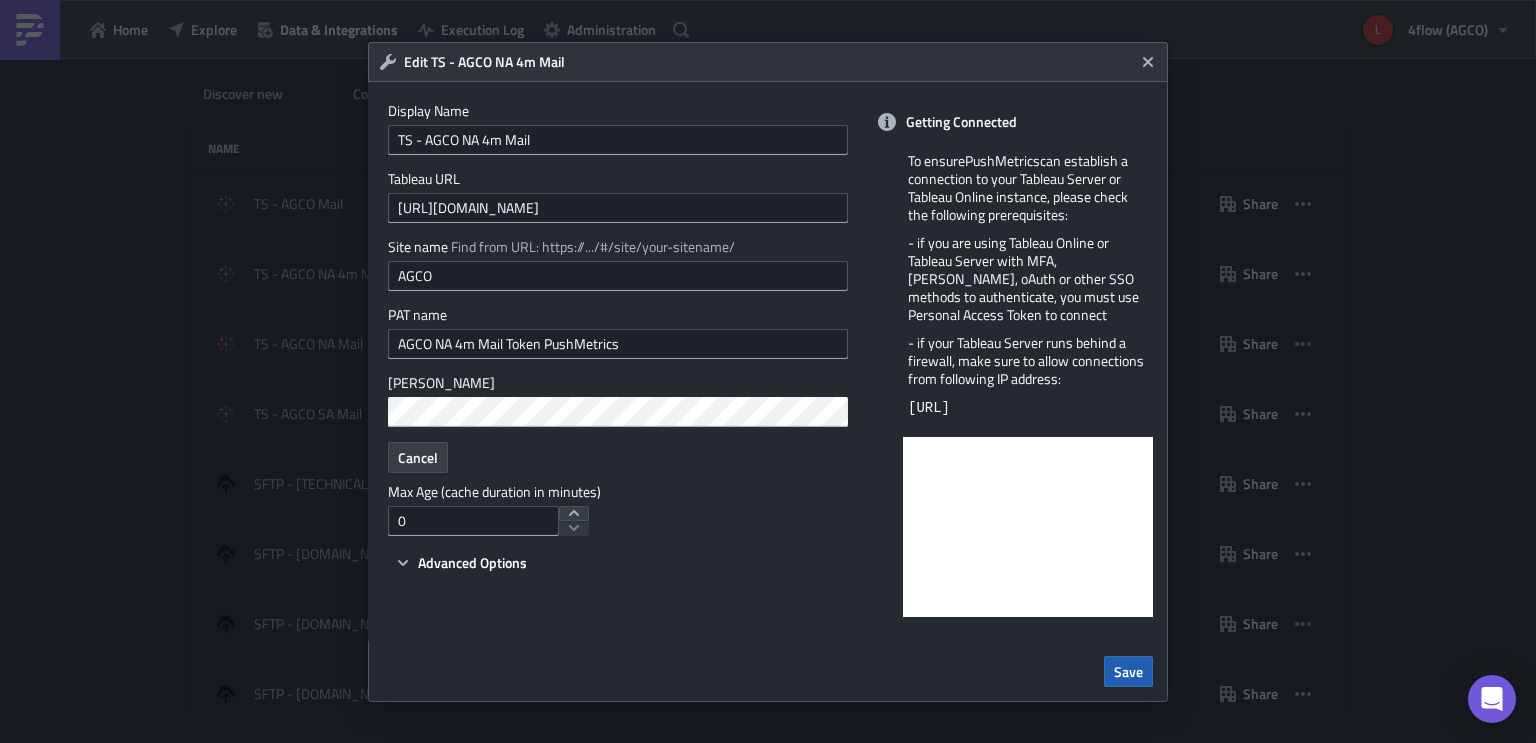 click on "Save" at bounding box center [1128, 671] 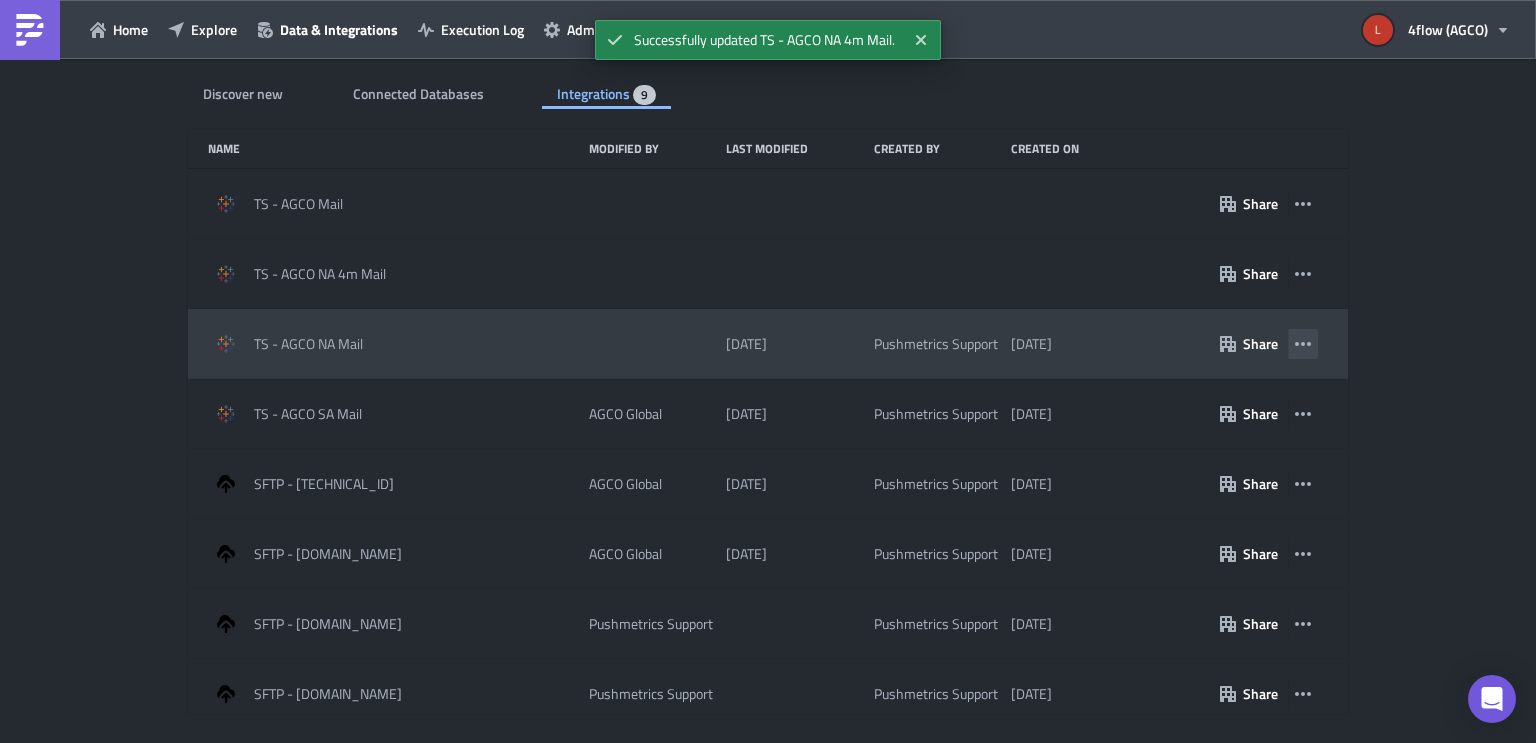 click at bounding box center [1303, 344] 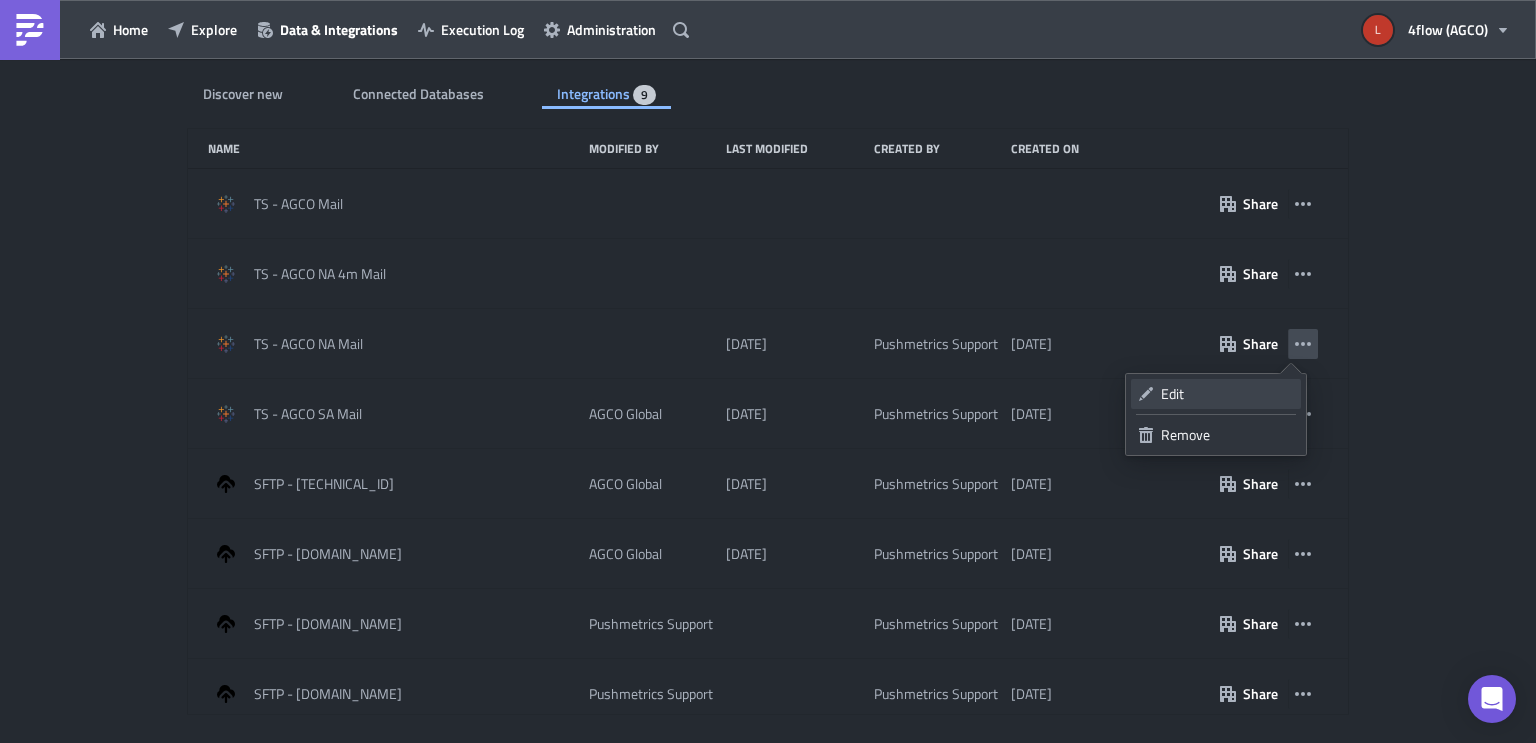 click on "Edit" at bounding box center (1227, 394) 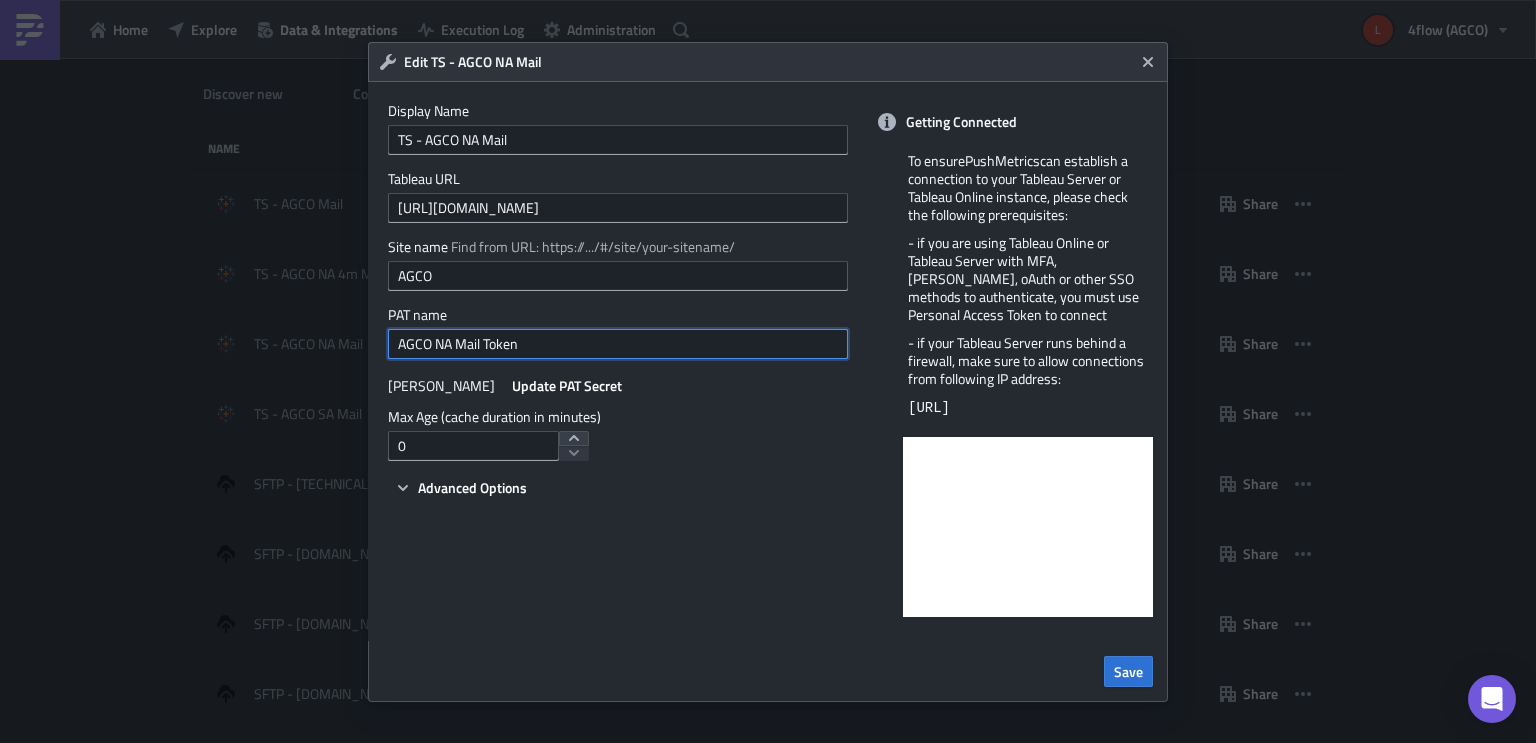 click on "AGCO NA Mail Token" at bounding box center [618, 344] 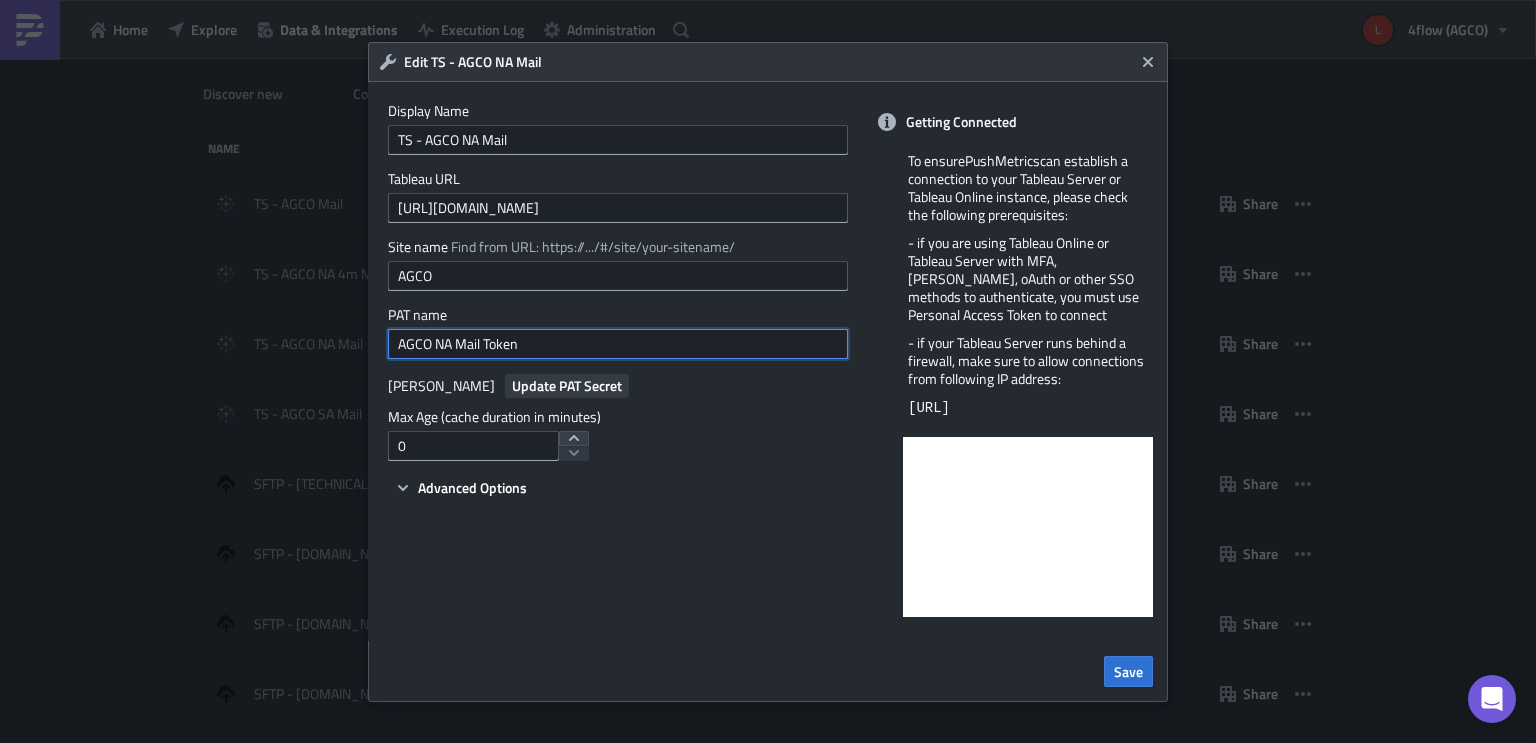 paste on "PushMetrics" 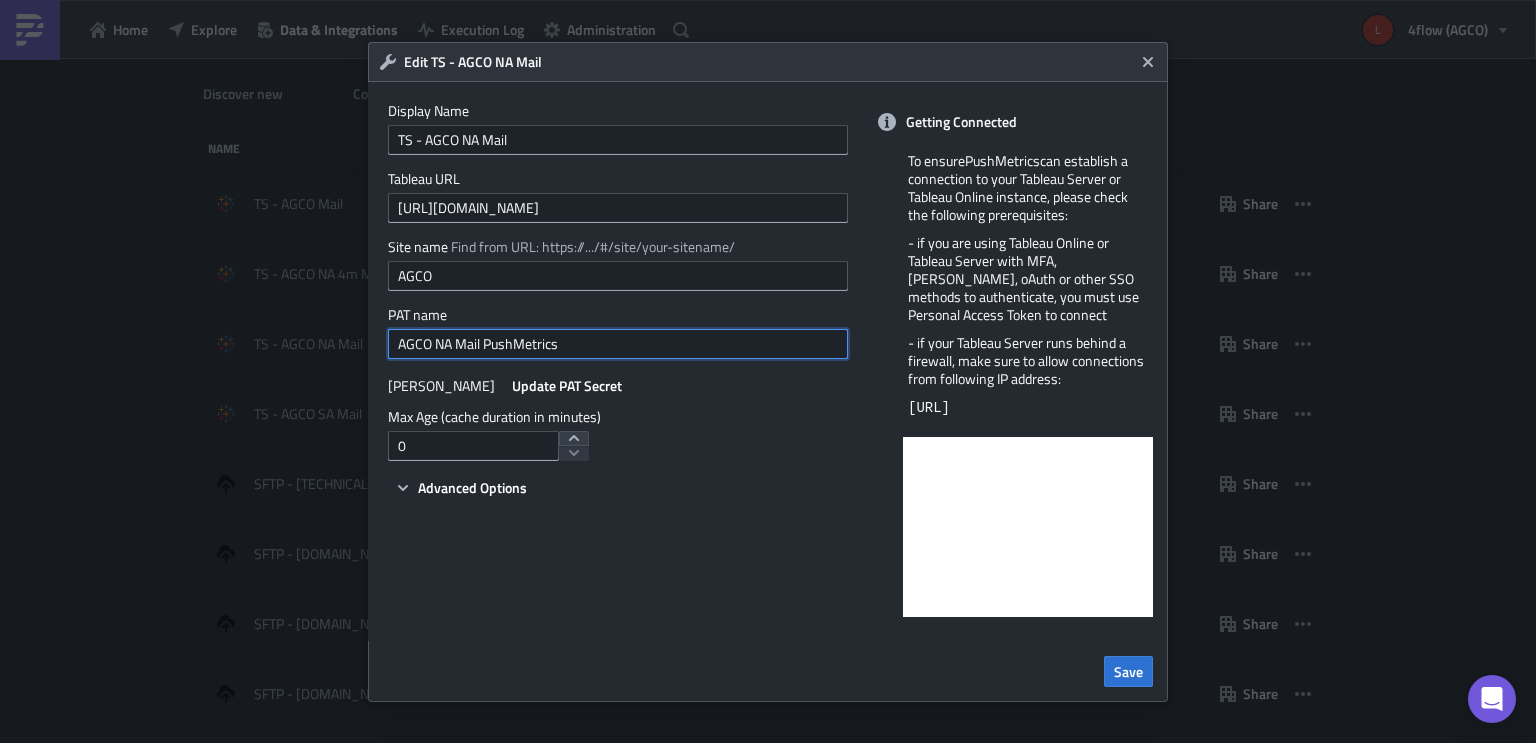 type on "AGCO NA Mail PushMetrics" 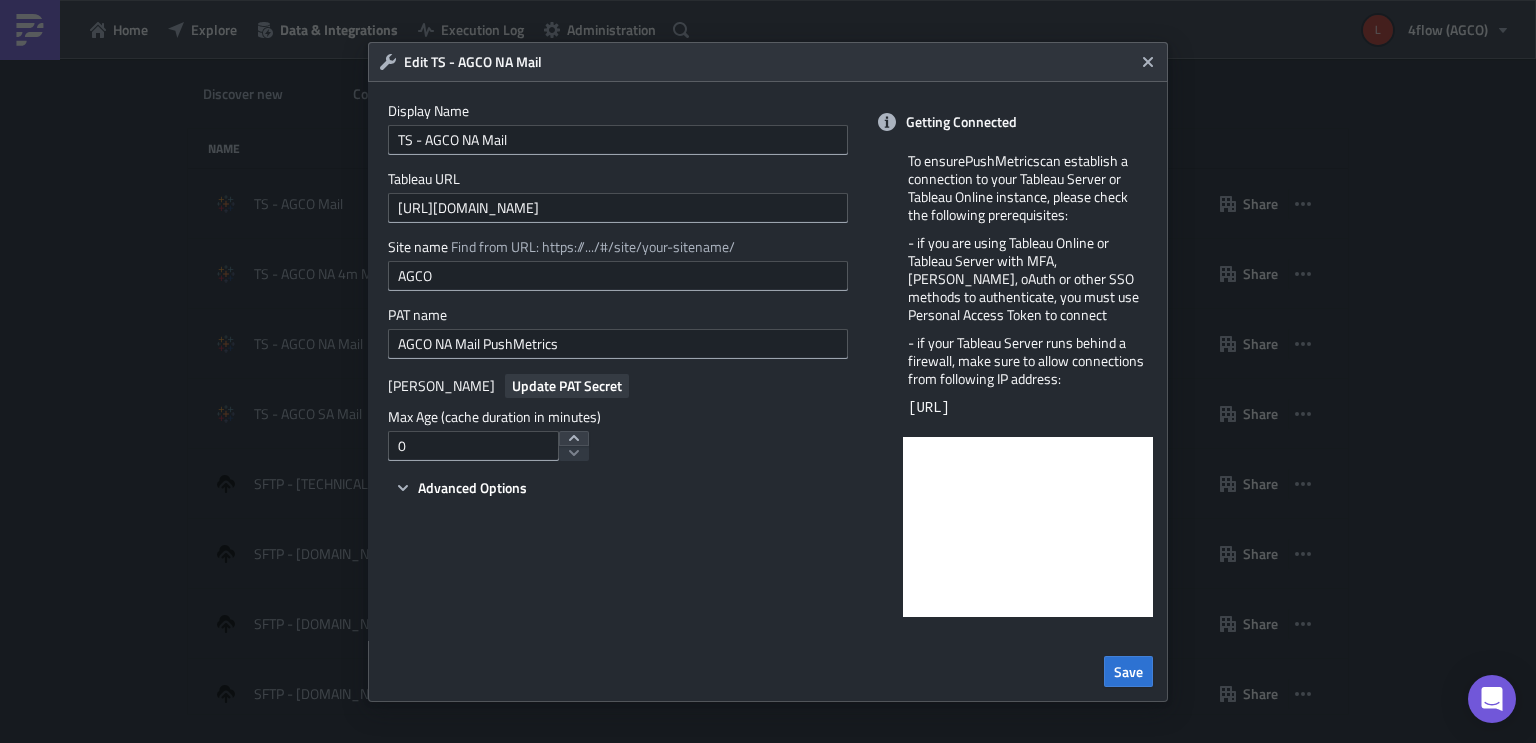 click on "Update PAT Secret" at bounding box center (567, 385) 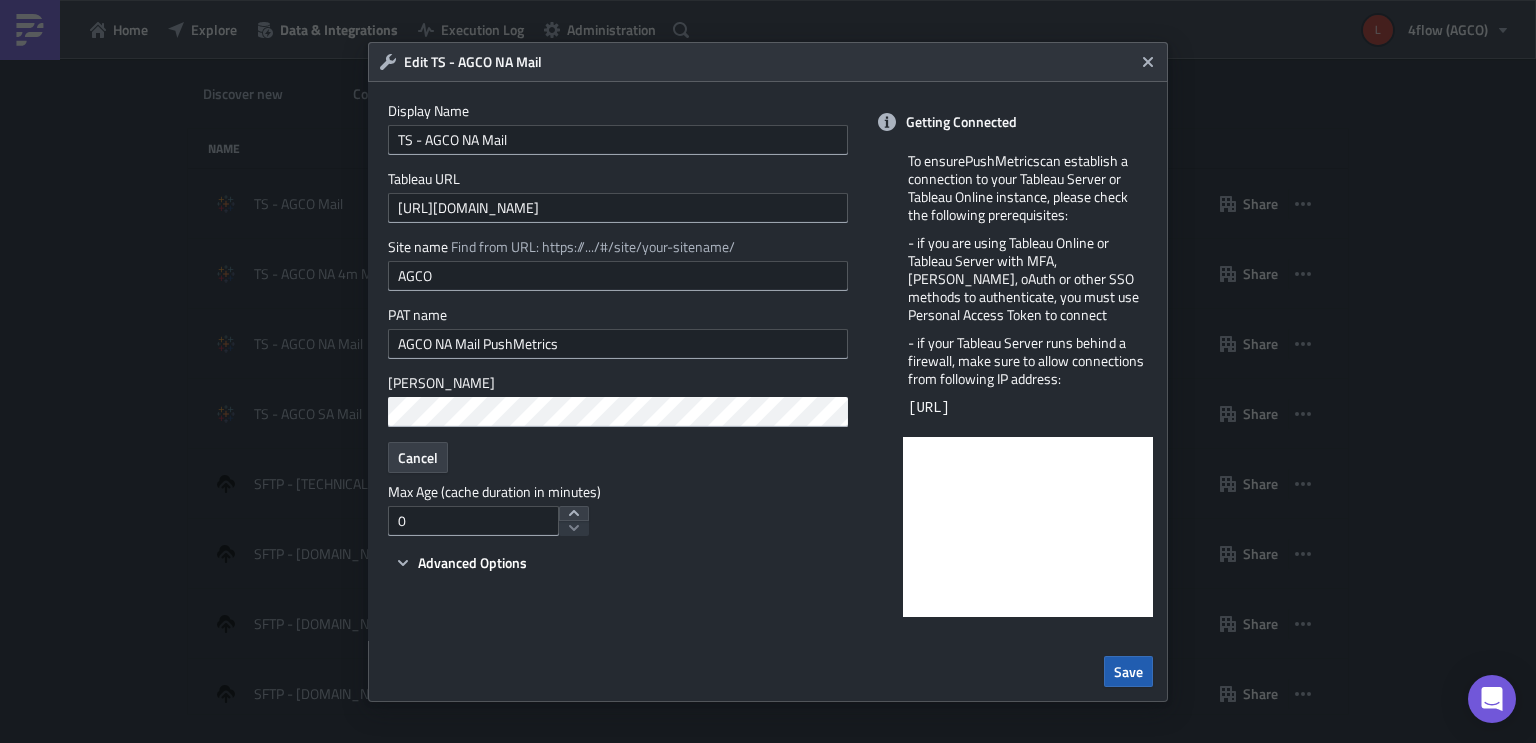 click on "Save" at bounding box center [1128, 671] 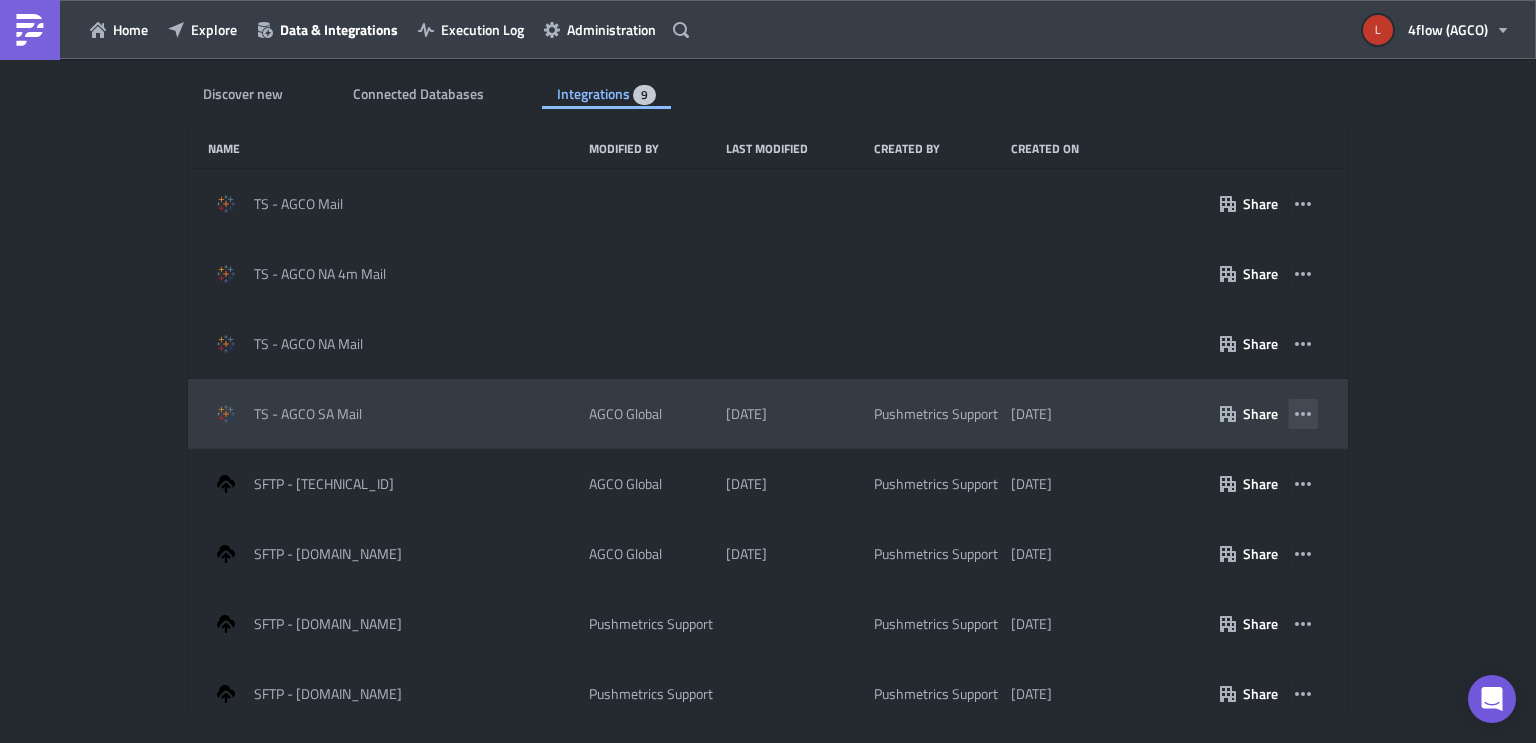 click 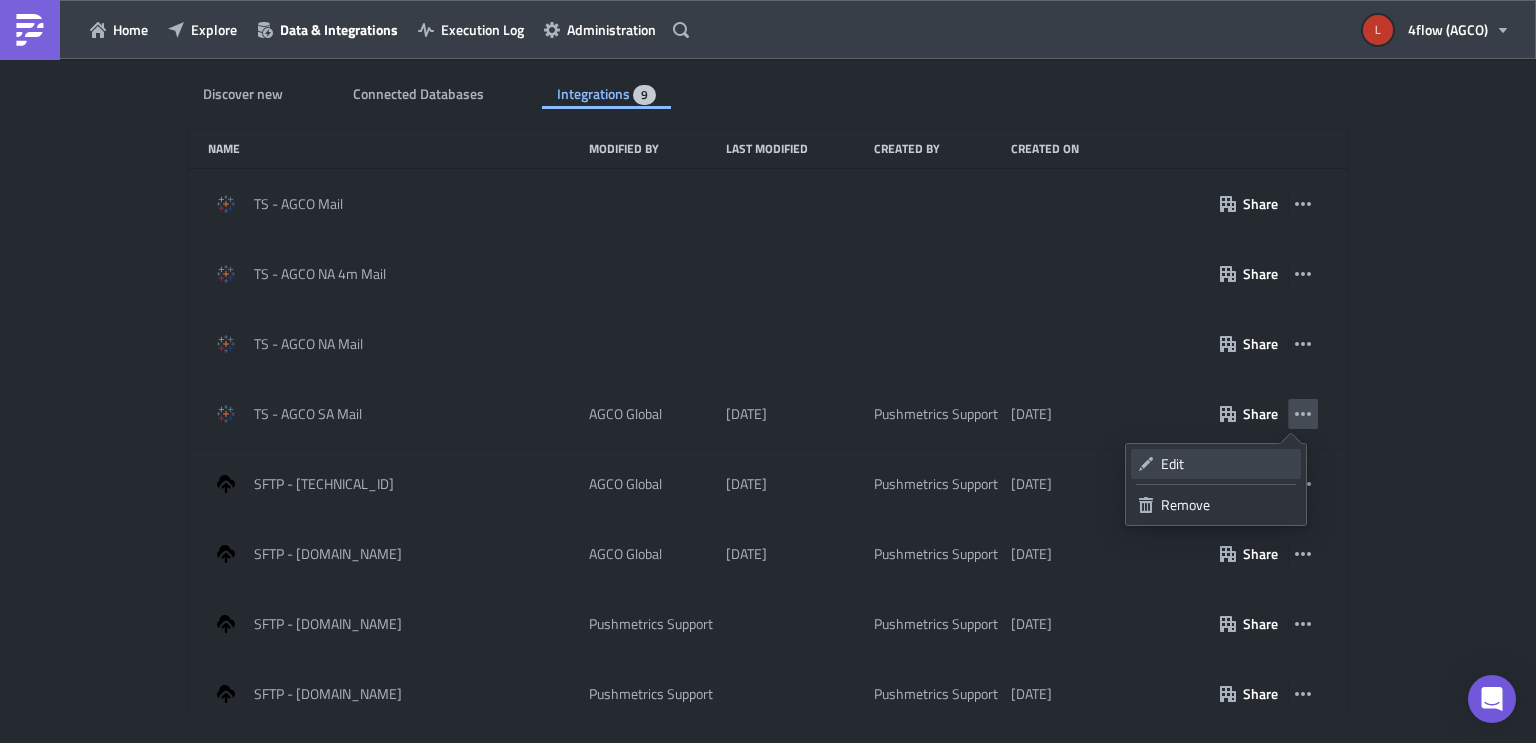 click on "Edit" at bounding box center [1227, 464] 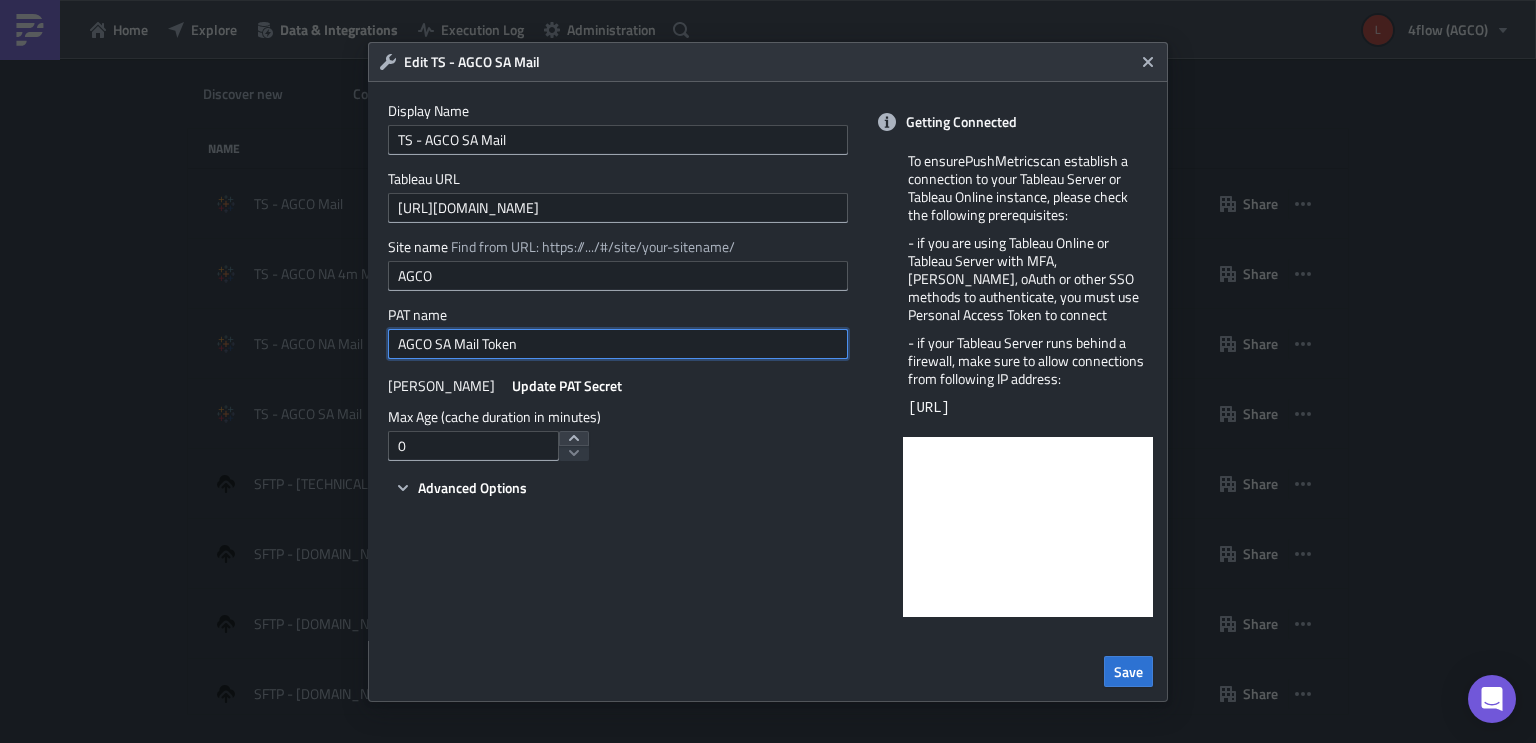 click on "AGCO SA Mail Token" at bounding box center [618, 344] 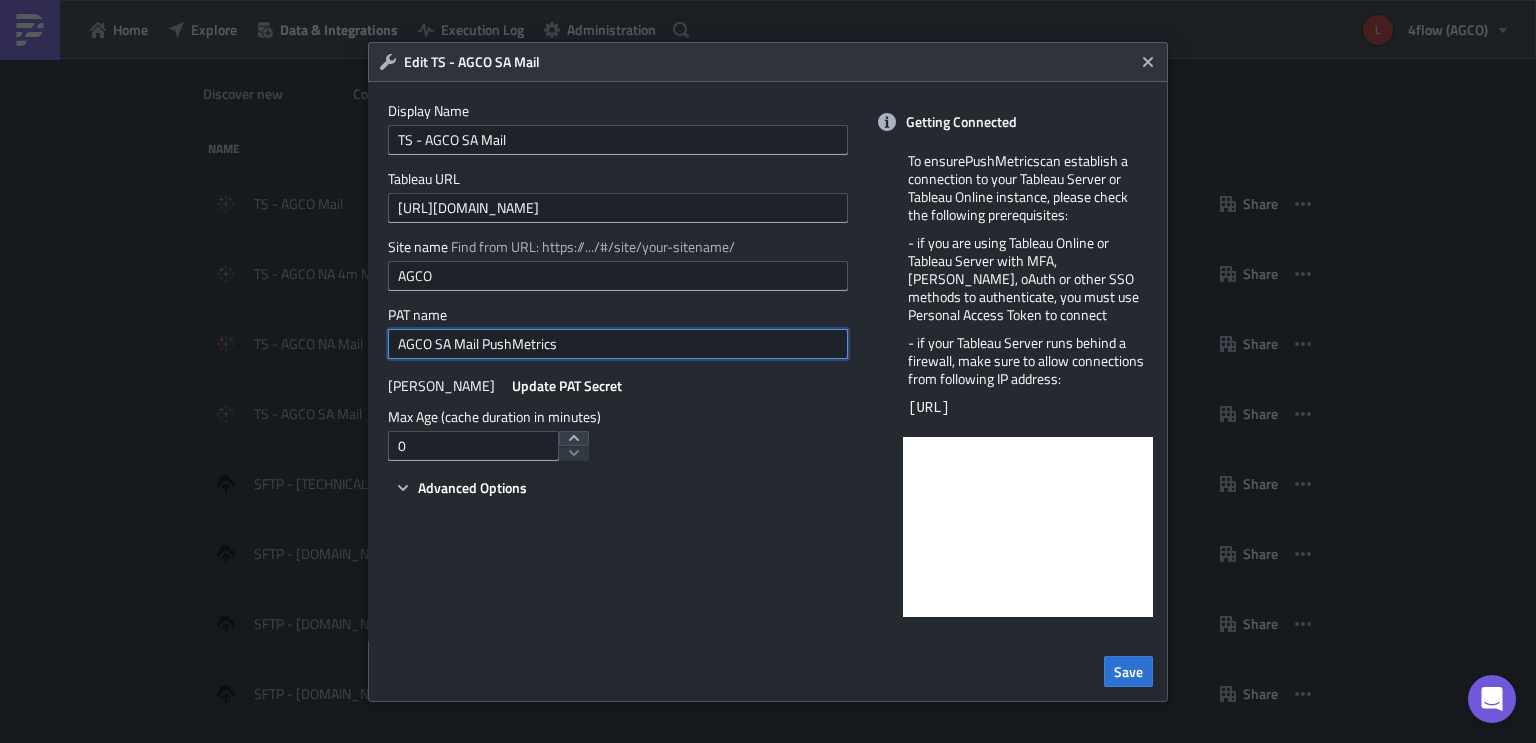 type on "AGCO SA Mail PushMetrics" 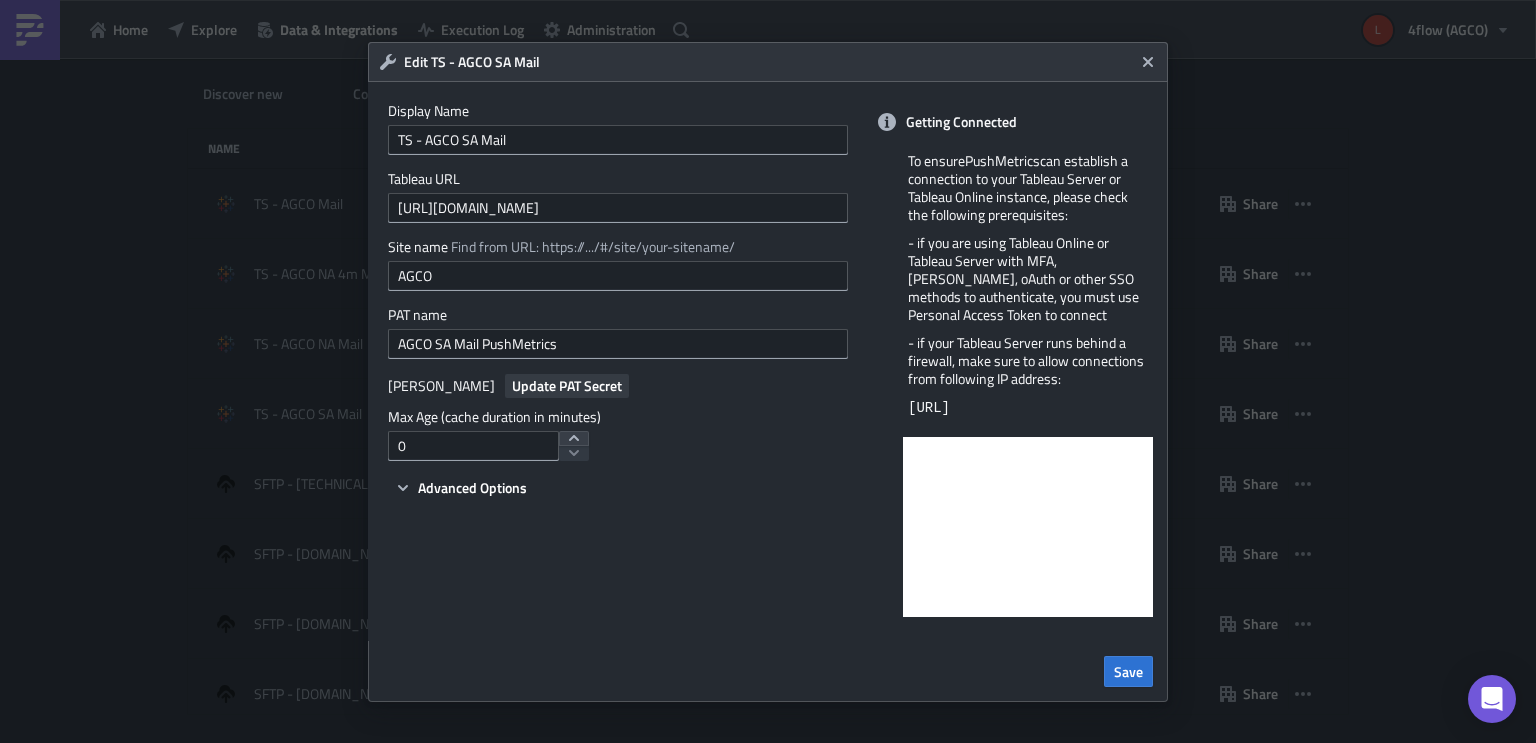 click on "Update PAT Secret" at bounding box center (567, 385) 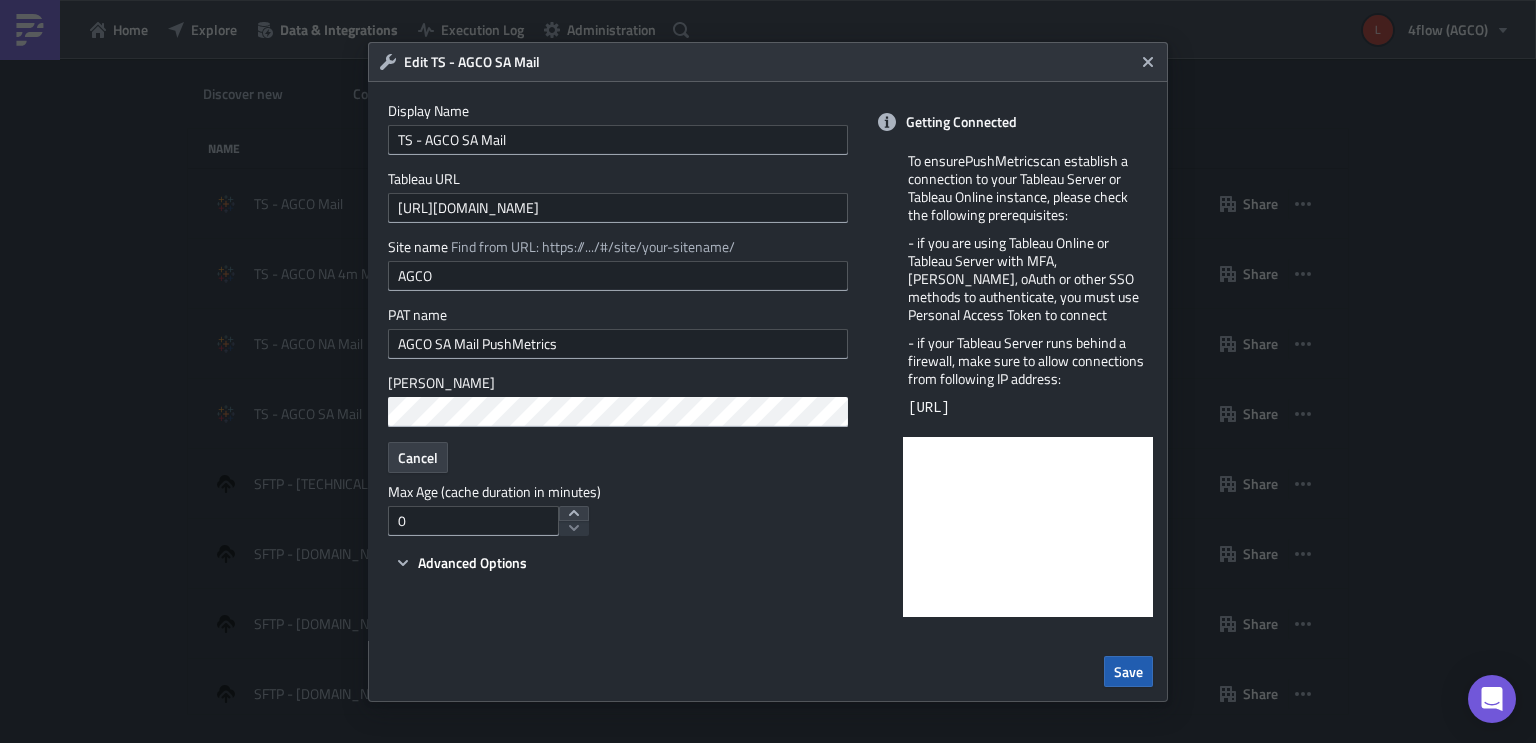 click on "Save" at bounding box center [1128, 671] 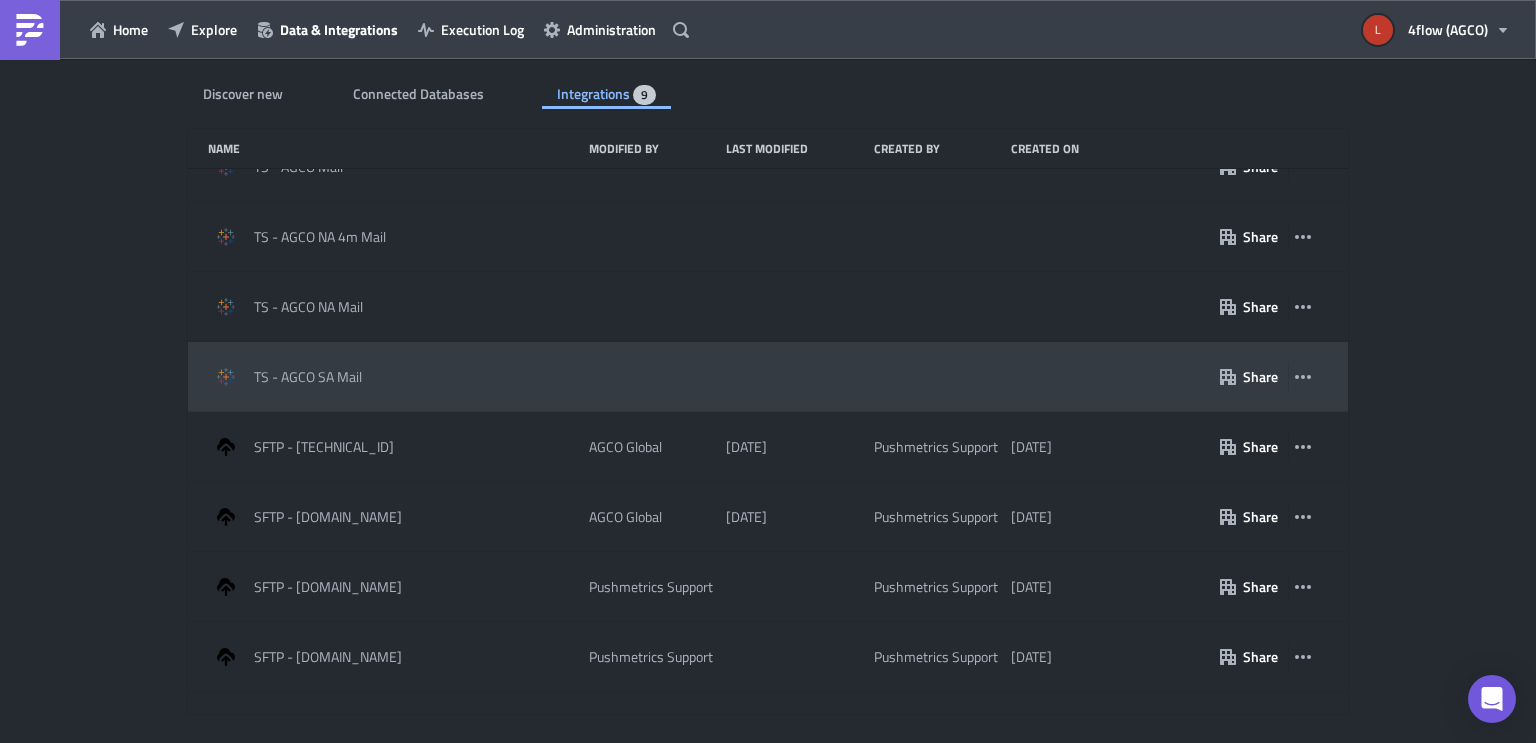 scroll, scrollTop: 0, scrollLeft: 0, axis: both 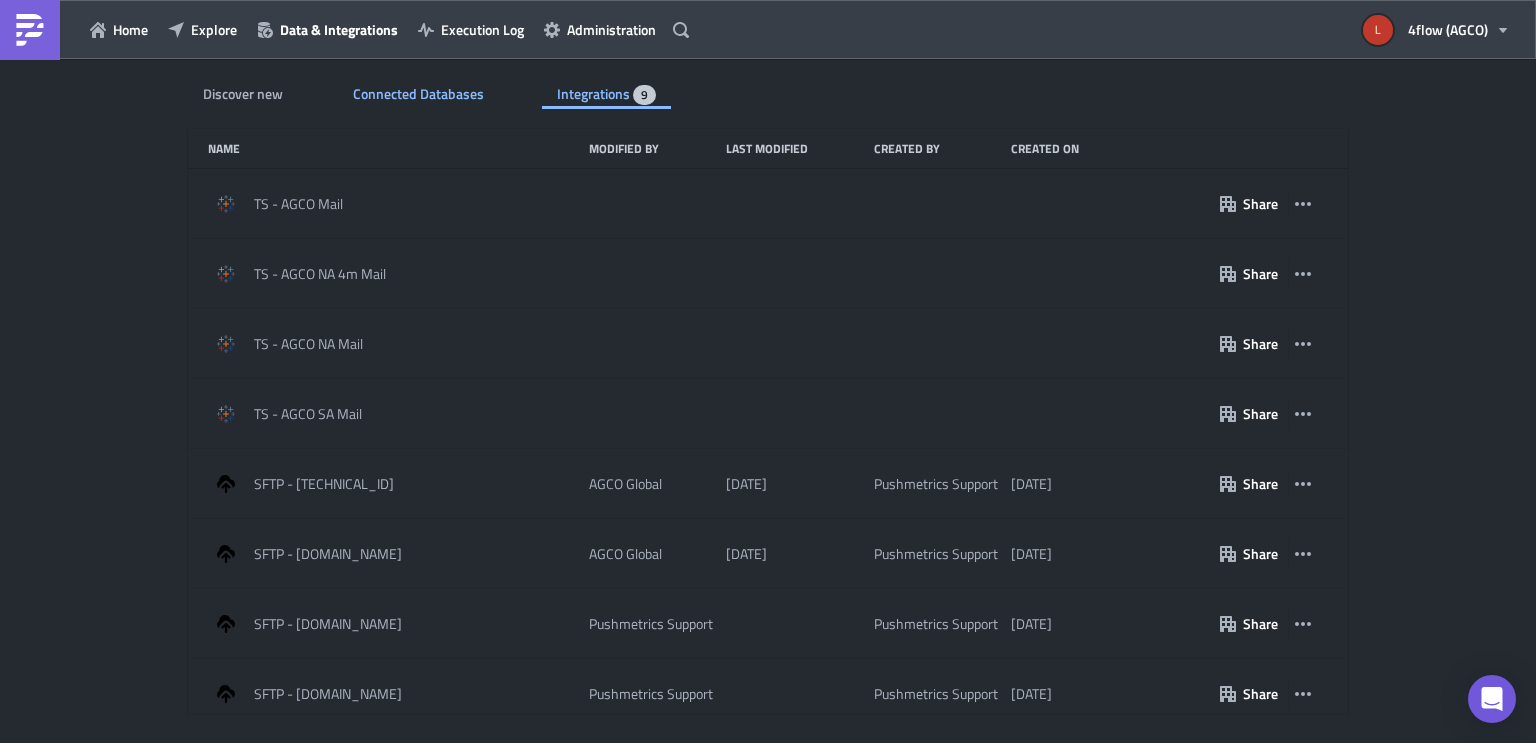 click on "Connected Databases" at bounding box center (420, 93) 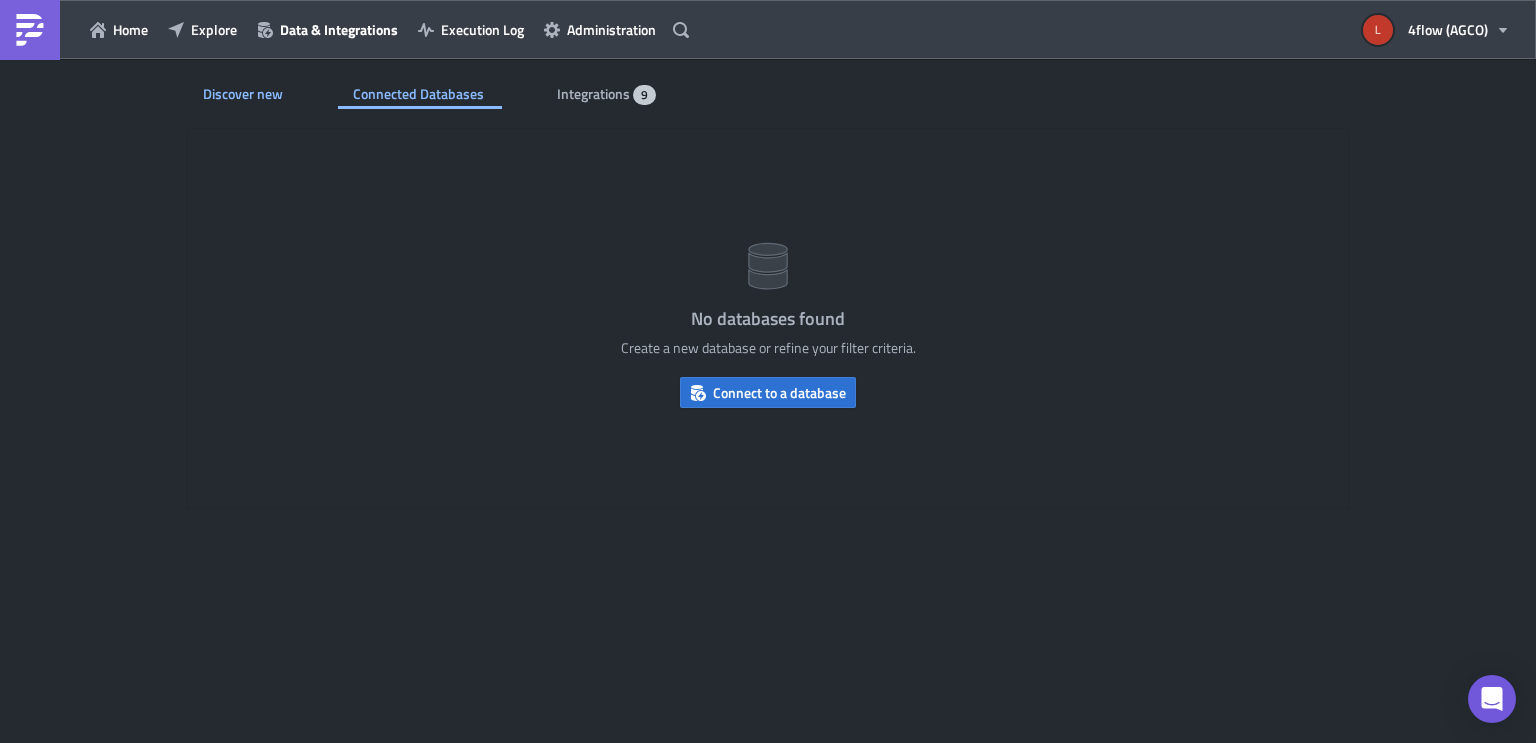 drag, startPoint x: 288, startPoint y: 91, endPoint x: 236, endPoint y: 90, distance: 52.009613 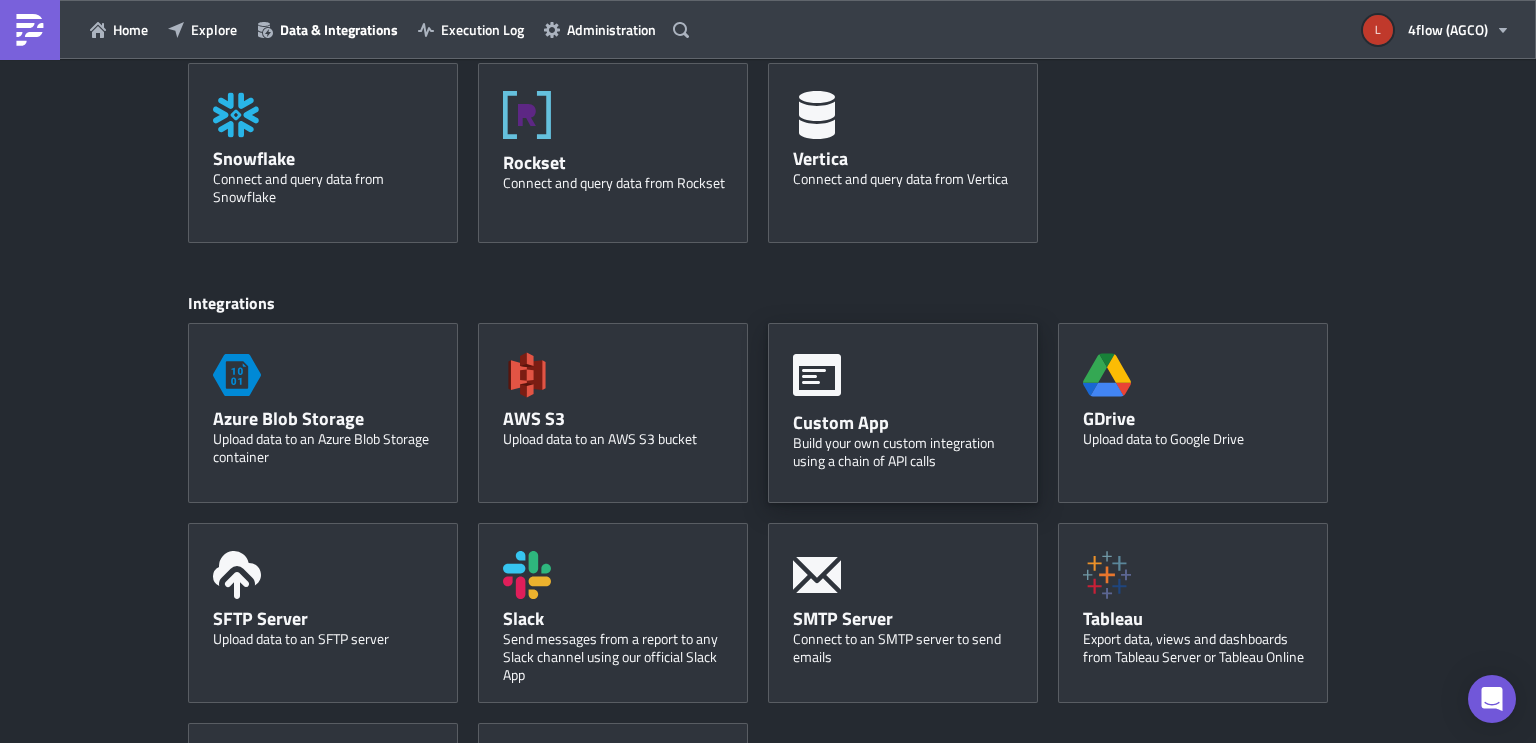 scroll, scrollTop: 884, scrollLeft: 0, axis: vertical 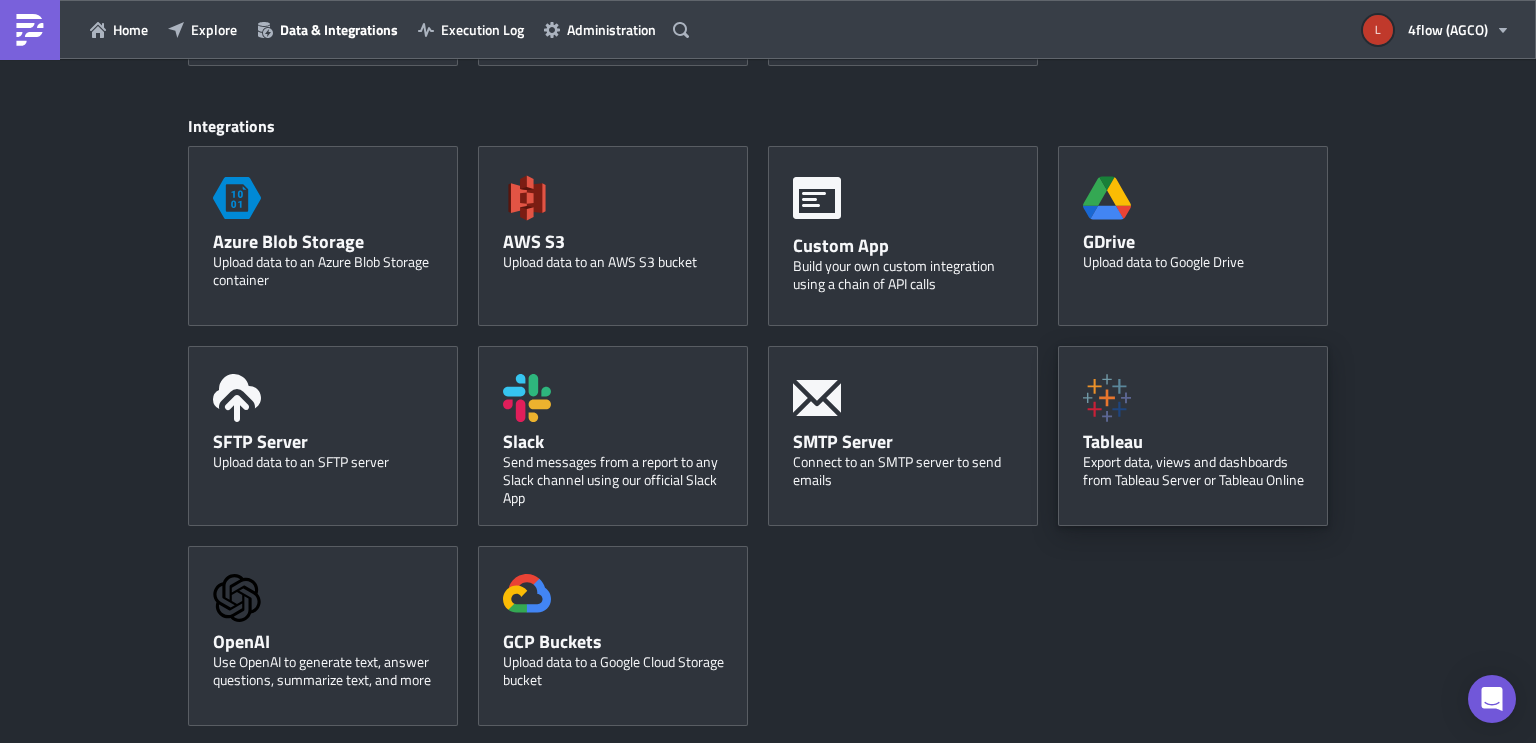 click on "Tableau Export data, views and dashboards from Tableau Server or Tableau Online" at bounding box center [1193, 436] 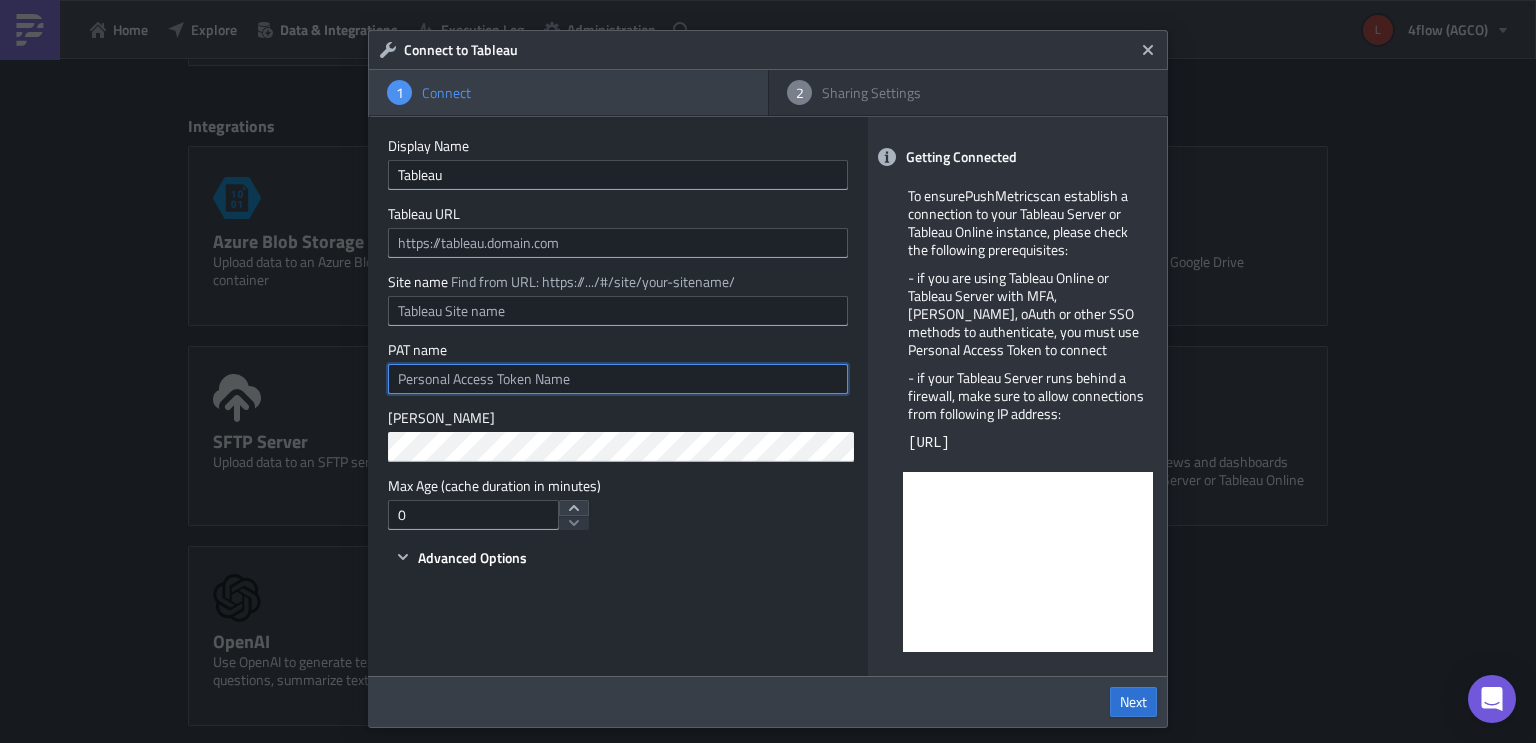 type on "TestingToken" 